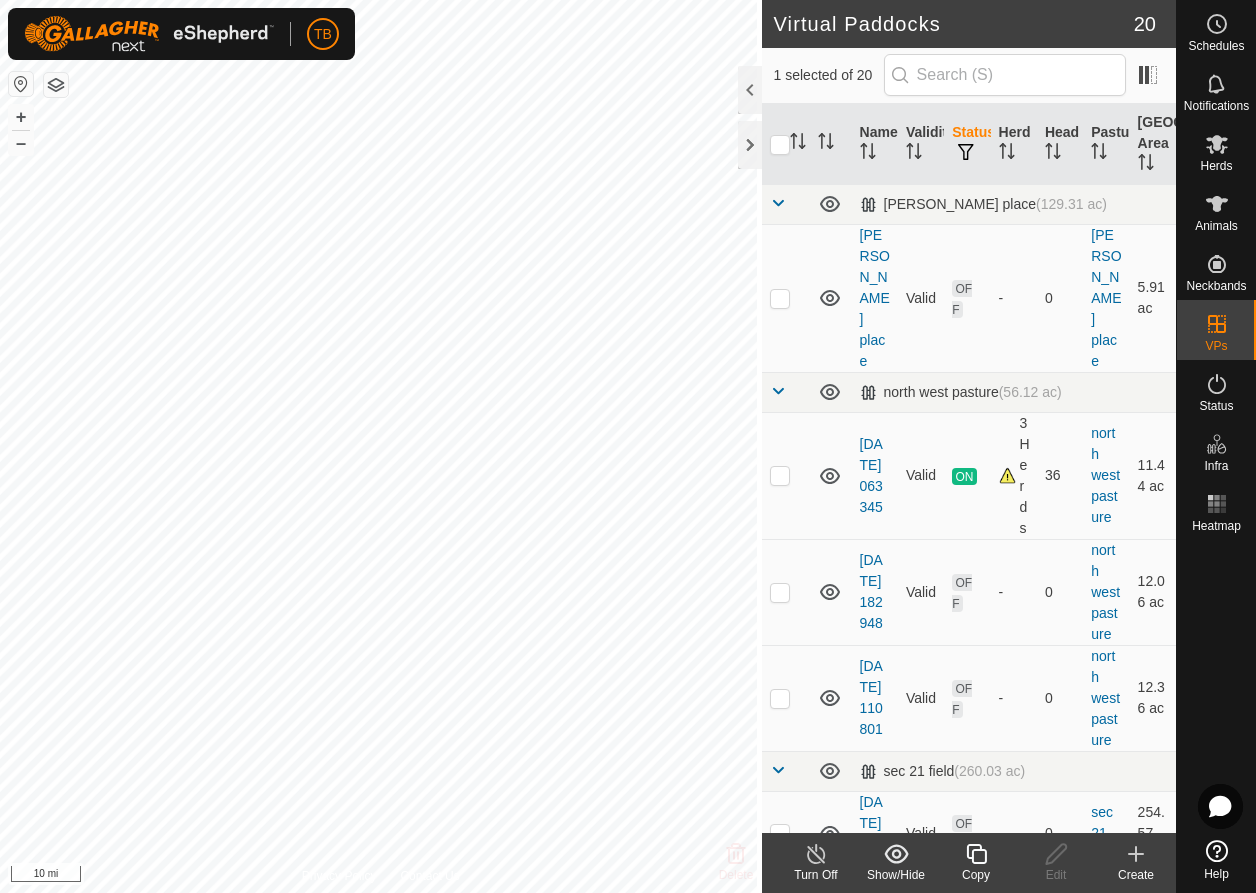 scroll, scrollTop: 0, scrollLeft: 0, axis: both 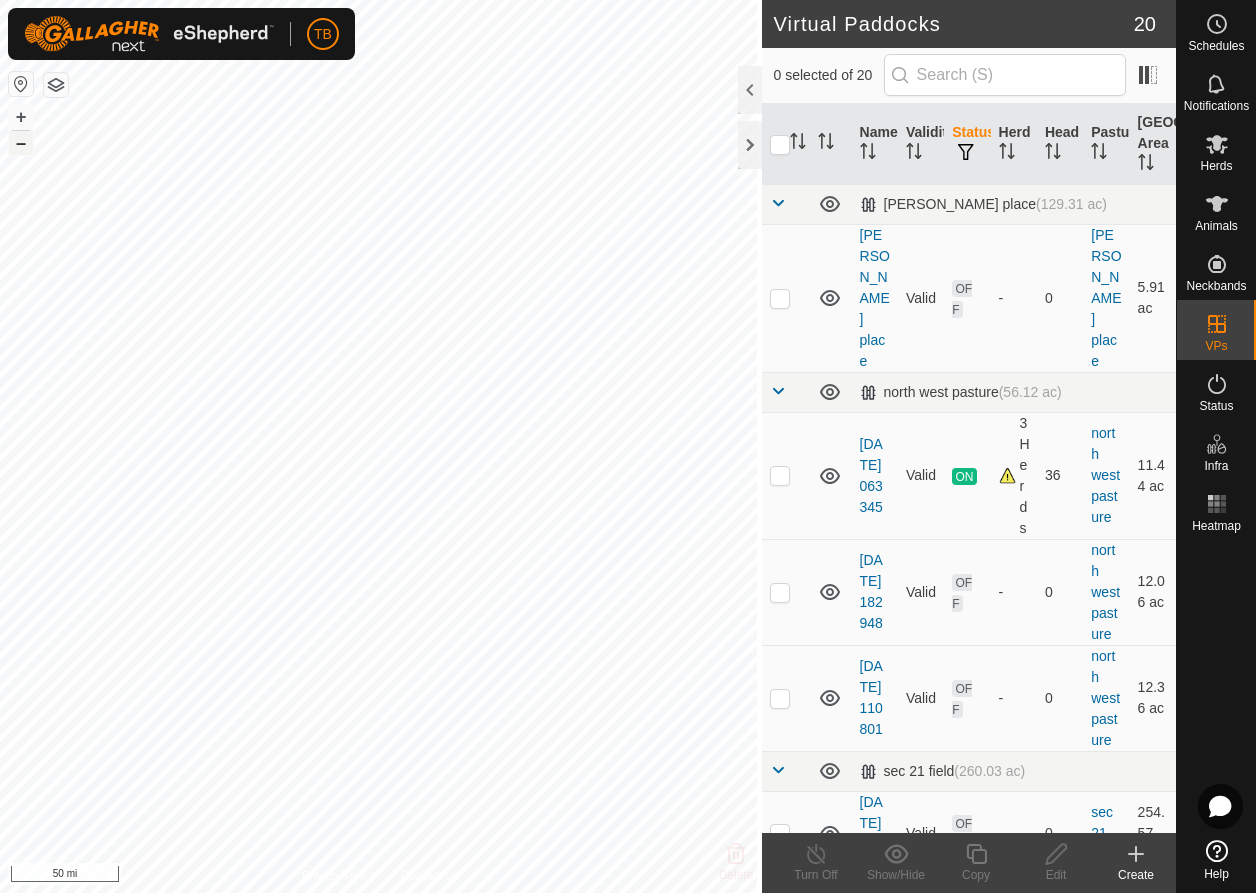 click on "–" at bounding box center (21, 143) 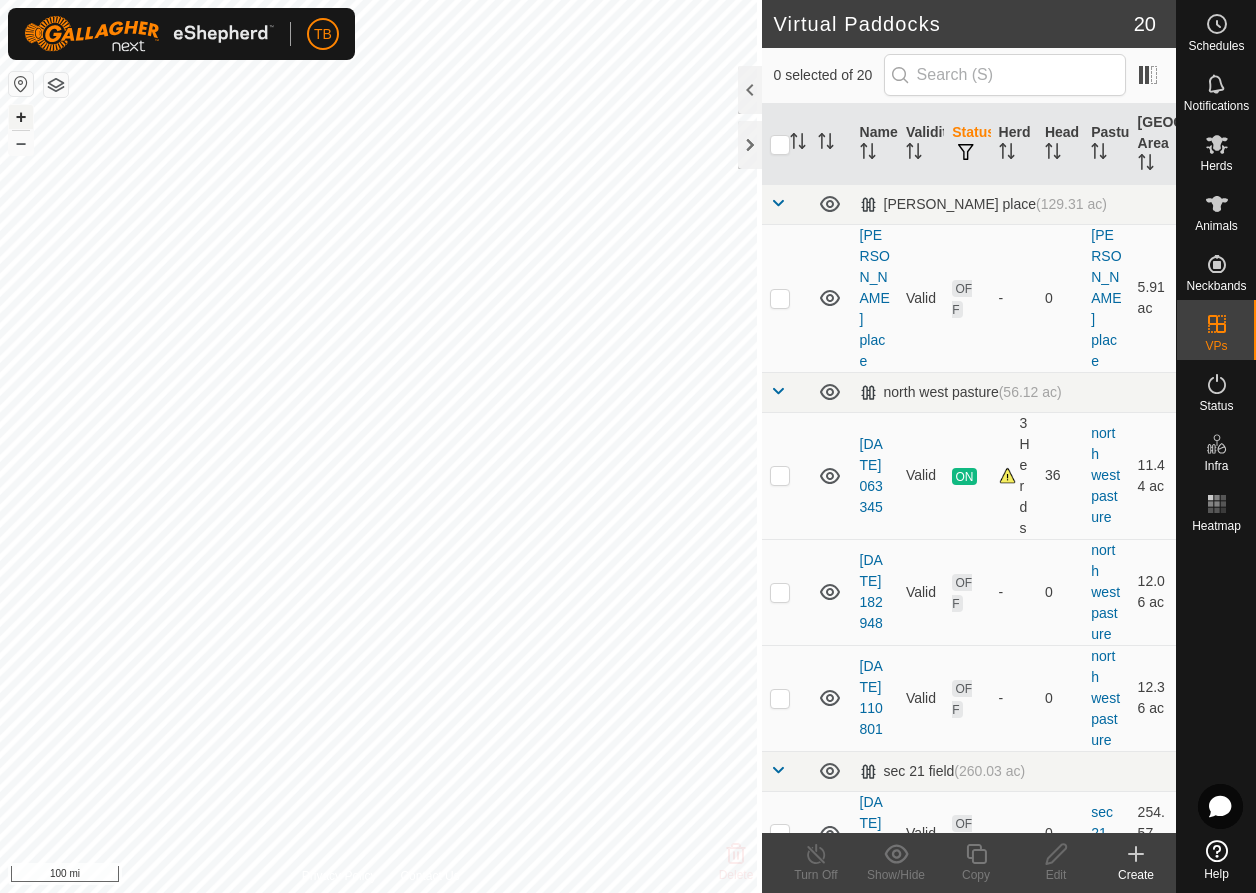 click on "+" at bounding box center (21, 117) 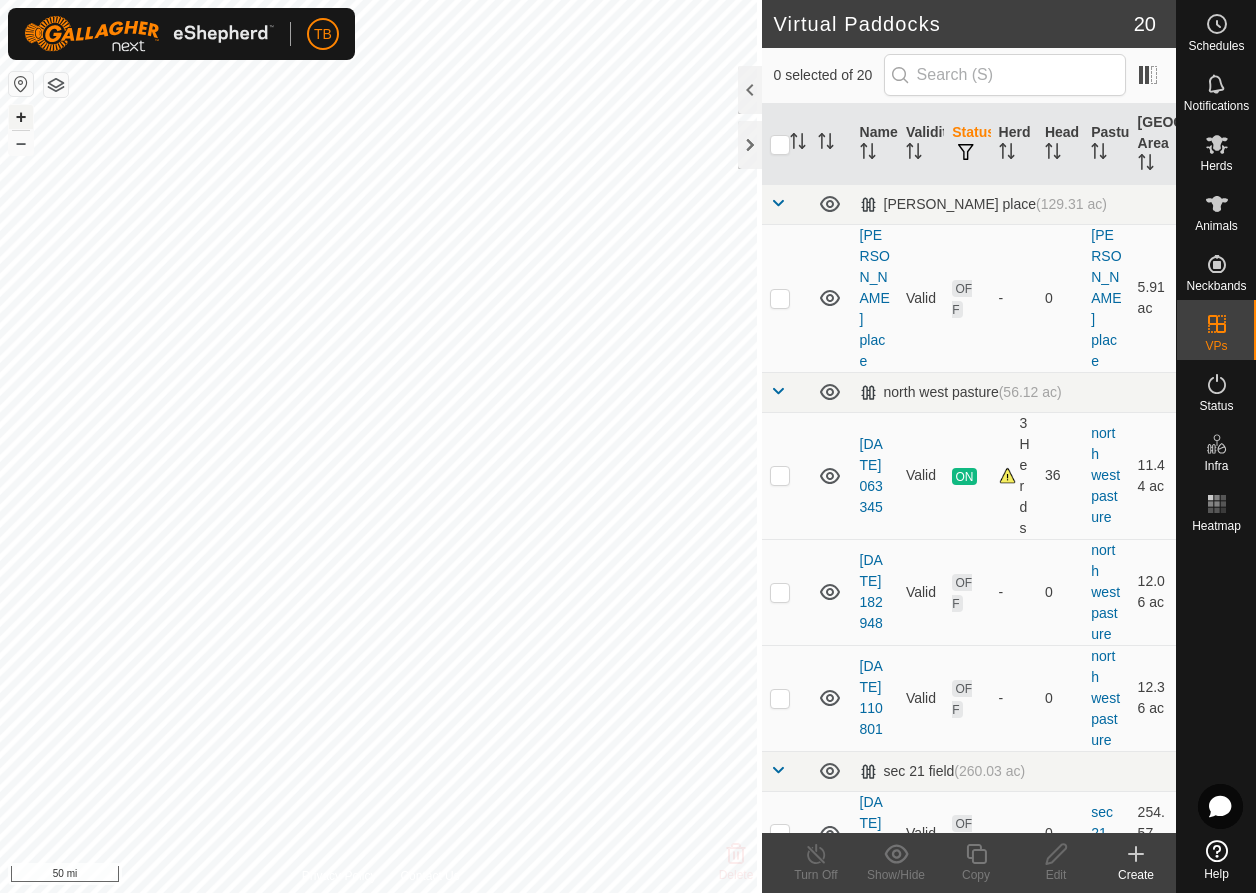 click on "+" at bounding box center (21, 117) 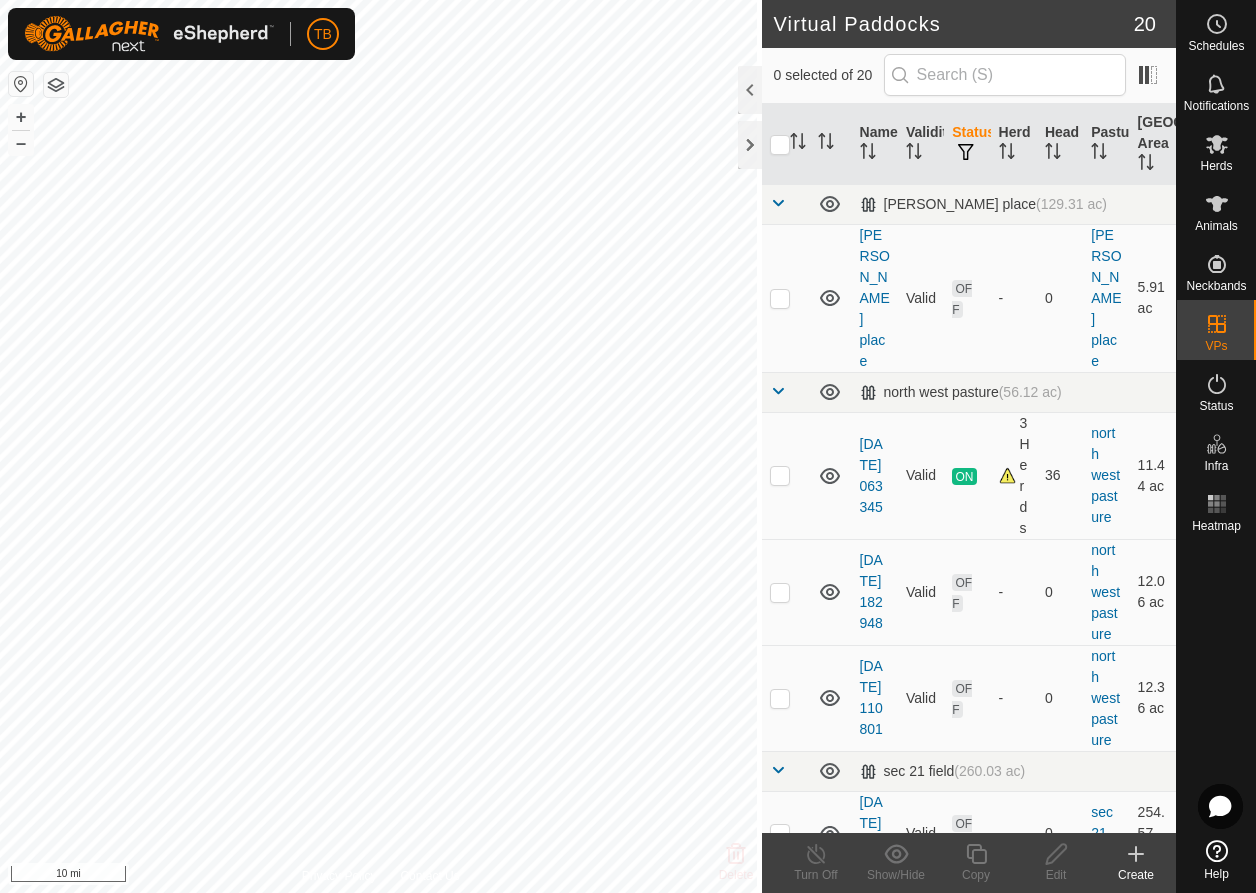 click on "TB Schedules Notifications Herds Animals Neckbands VPs Status Infra Heatmap Help Virtual Paddocks 20 0 selected of 20     Name   Validity   Status   Herd   Head   Pasture   Grazing Area   hoenke place   (129.31 ac) hoenke place  Valid  OFF  -   0   hoenke place   5.91 ac   north west pasture   (56.12 ac) 2025-06-30 063345  Valid  ON  3 Herds   36   north west pasture   11.44 ac  2025-06-12 182948  Valid  OFF  -   0   north west pasture   12.06 ac  2025-06-14 110801  Valid  OFF  -   0   north west pasture   12.36 ac   sec 21 field   (260.03 ac) 2025-07-03 122813  Valid  OFF  -   0   sec 21 field   254.57 ac   sec 27   (642.4 ac) 2025-07-05 061024  Valid  ON  -   0   sec 27   38.55 ac  2025-07-10 195235  Valid  ON  3 Herds   78   sec 27   114.88 ac  2025-06-12 073556  Valid  OFF  -   0   sec 27   29.92 ac  2025-06-17 053640  Valid  OFF  -   0   sec 27   39.96 ac  2025-06-21 135910  Valid  OFF  -   0   sec 27   42.23 ac  2025-06-21 140418  Valid  OFF  -   0   sec 27   7.22 ac  2025-06-21 141225 OFF +" at bounding box center (628, 446) 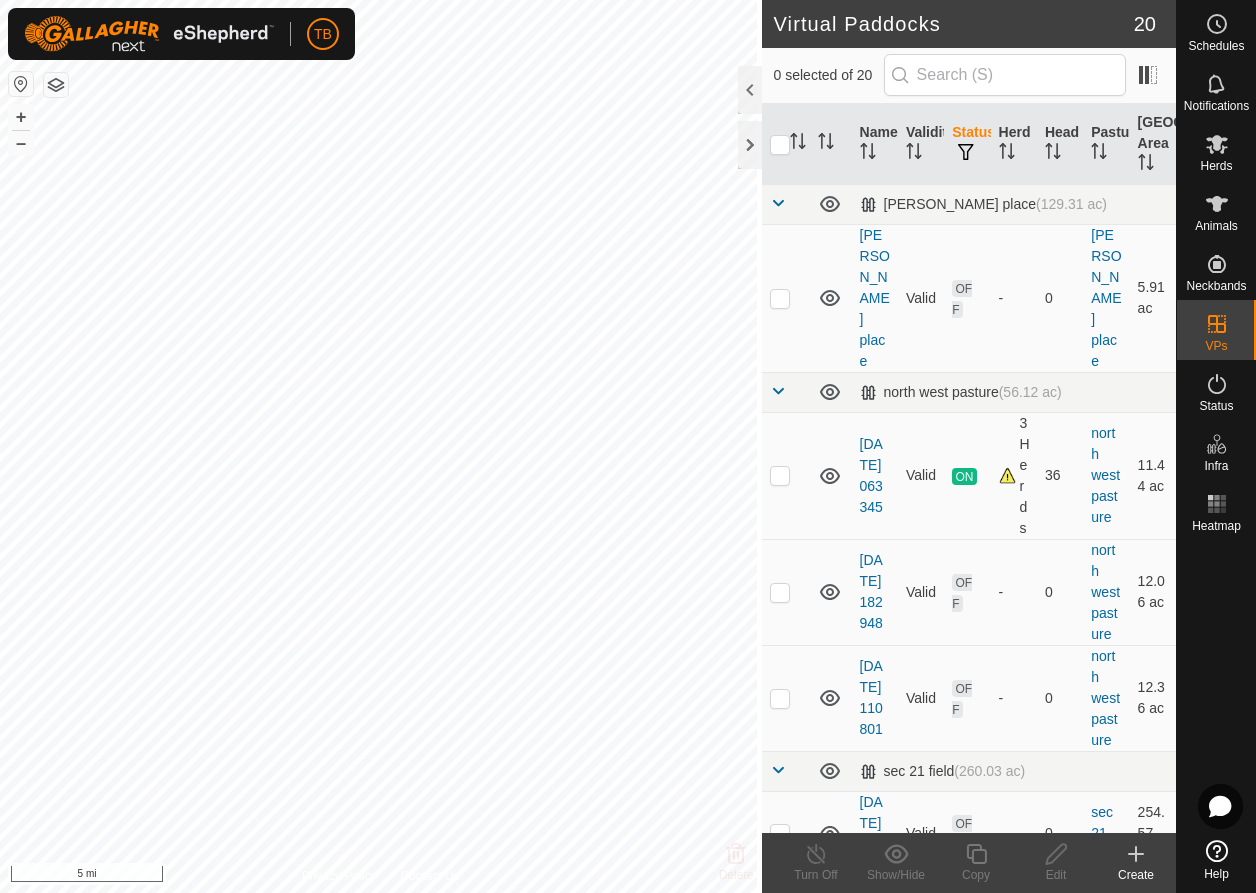 click on "TB Schedules Notifications Herds Animals Neckbands VPs Status Infra Heatmap Help Virtual Paddocks 20 0 selected of 20     Name   Validity   Status   Herd   Head   Pasture   Grazing Area   hoenke place   (129.31 ac) hoenke place  Valid  OFF  -   0   hoenke place   5.91 ac   north west pasture   (56.12 ac) 2025-06-30 063345  Valid  ON  3 Herds   36   north west pasture   11.44 ac  2025-06-12 182948  Valid  OFF  -   0   north west pasture   12.06 ac  2025-06-14 110801  Valid  OFF  -   0   north west pasture   12.36 ac   sec 21 field   (260.03 ac) 2025-07-03 122813  Valid  OFF  -   0   sec 21 field   254.57 ac   sec 27   (642.4 ac) 2025-07-05 061024  Valid  ON  -   0   sec 27   38.55 ac  2025-07-10 195235  Valid  ON  3 Herds   78   sec 27   114.88 ac  2025-06-12 073556  Valid  OFF  -   0   sec 27   29.92 ac  2025-06-17 053640  Valid  OFF  -   0   sec 27   39.96 ac  2025-06-21 135910  Valid  OFF  -   0   sec 27   42.23 ac  2025-06-21 140418  Valid  OFF  -   0   sec 27   7.22 ac  2025-06-21 141225 OFF +" at bounding box center (628, 446) 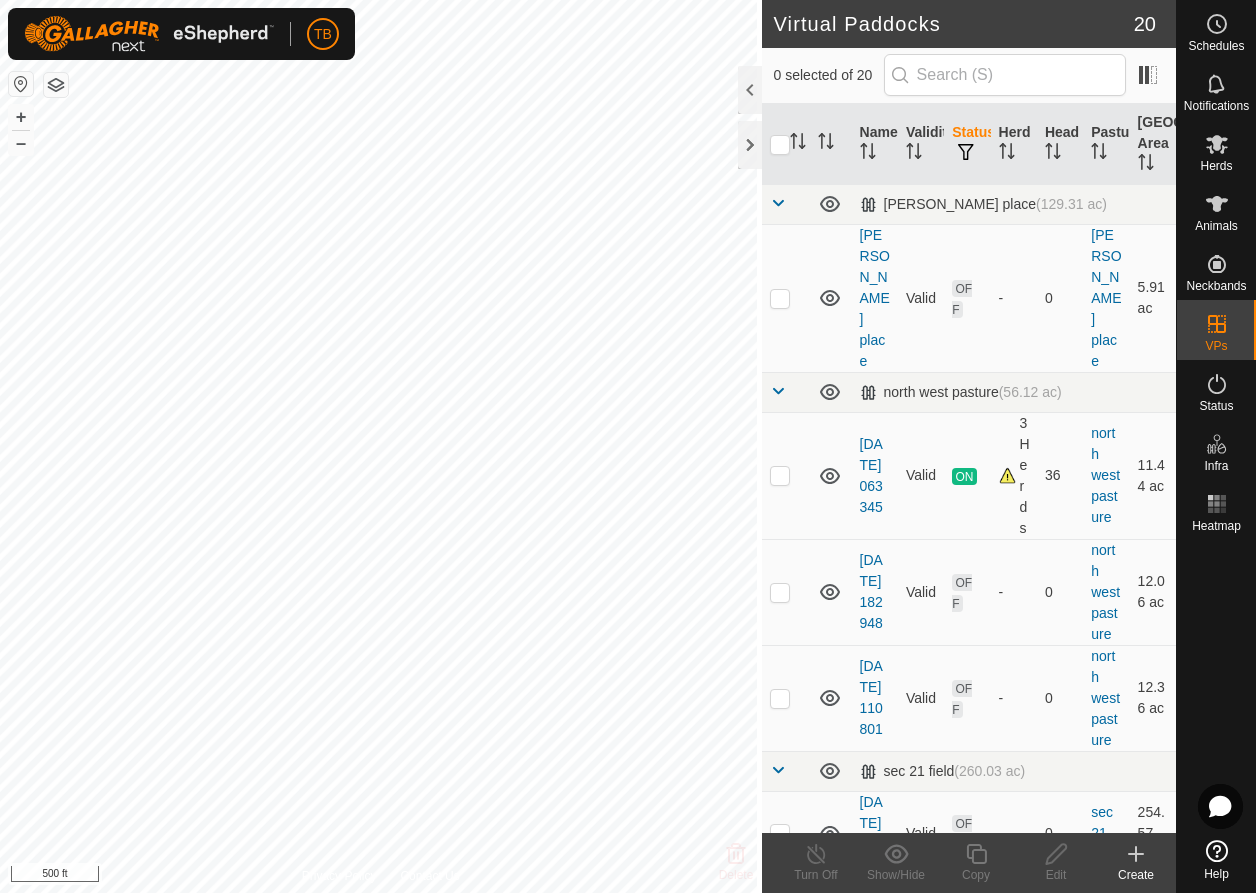 checkbox on "true" 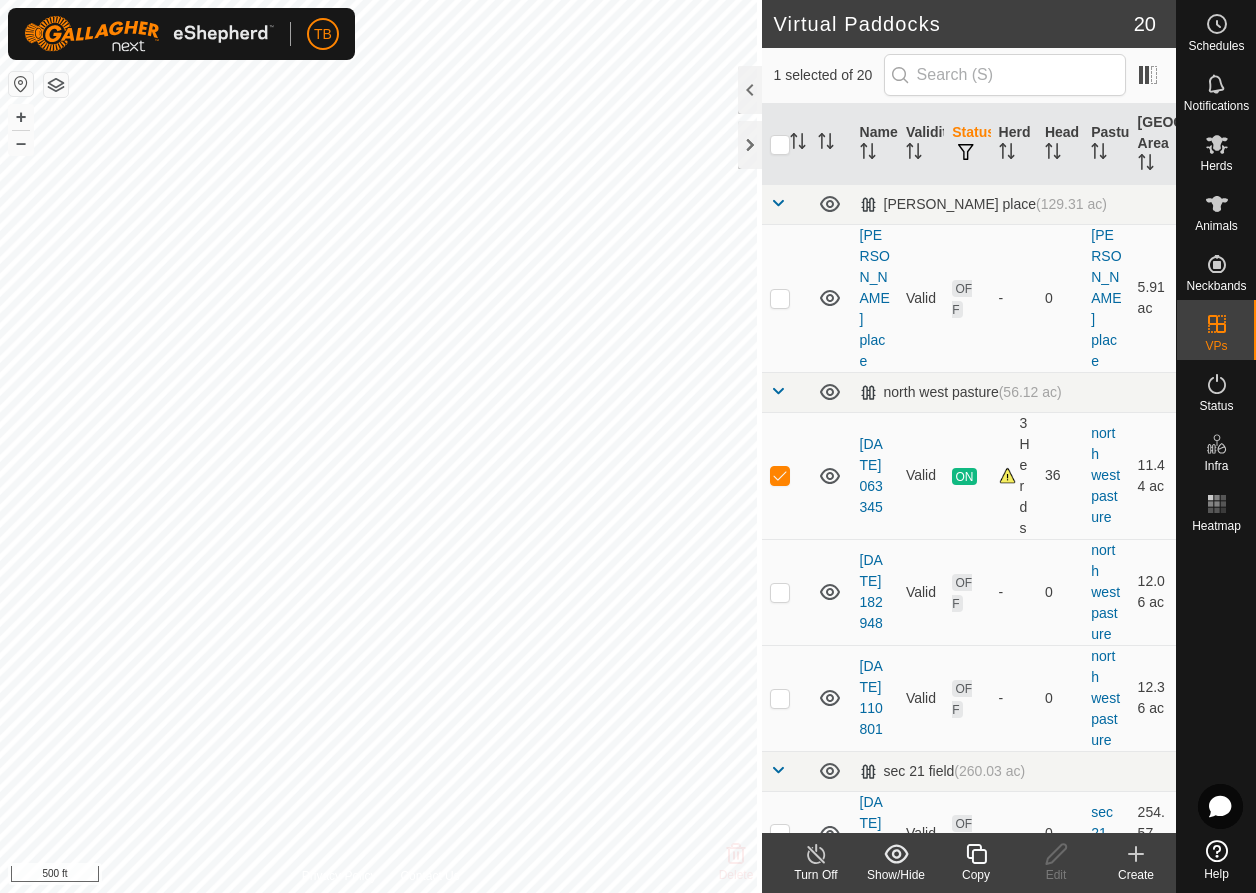 click 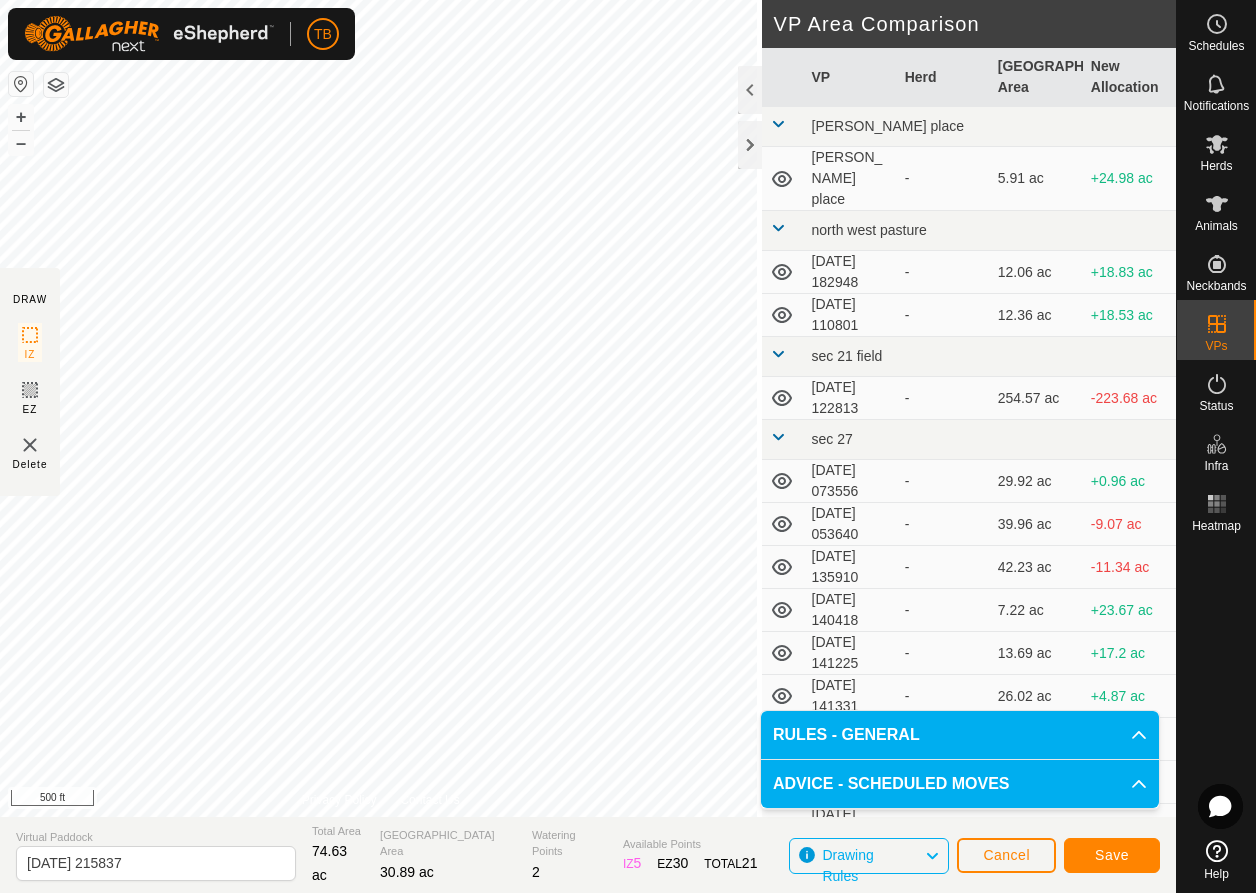 click on "Save" 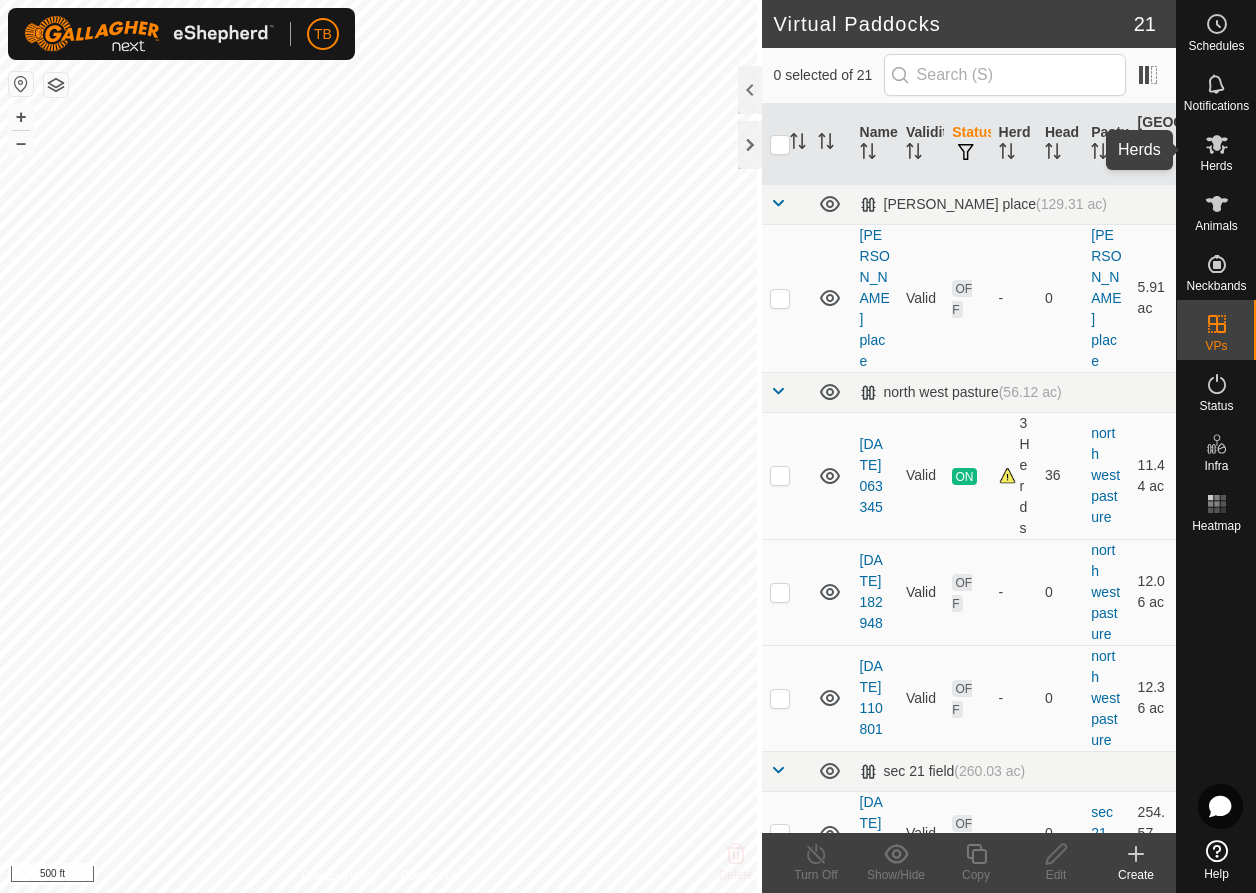 click on "Herds" at bounding box center (1216, 166) 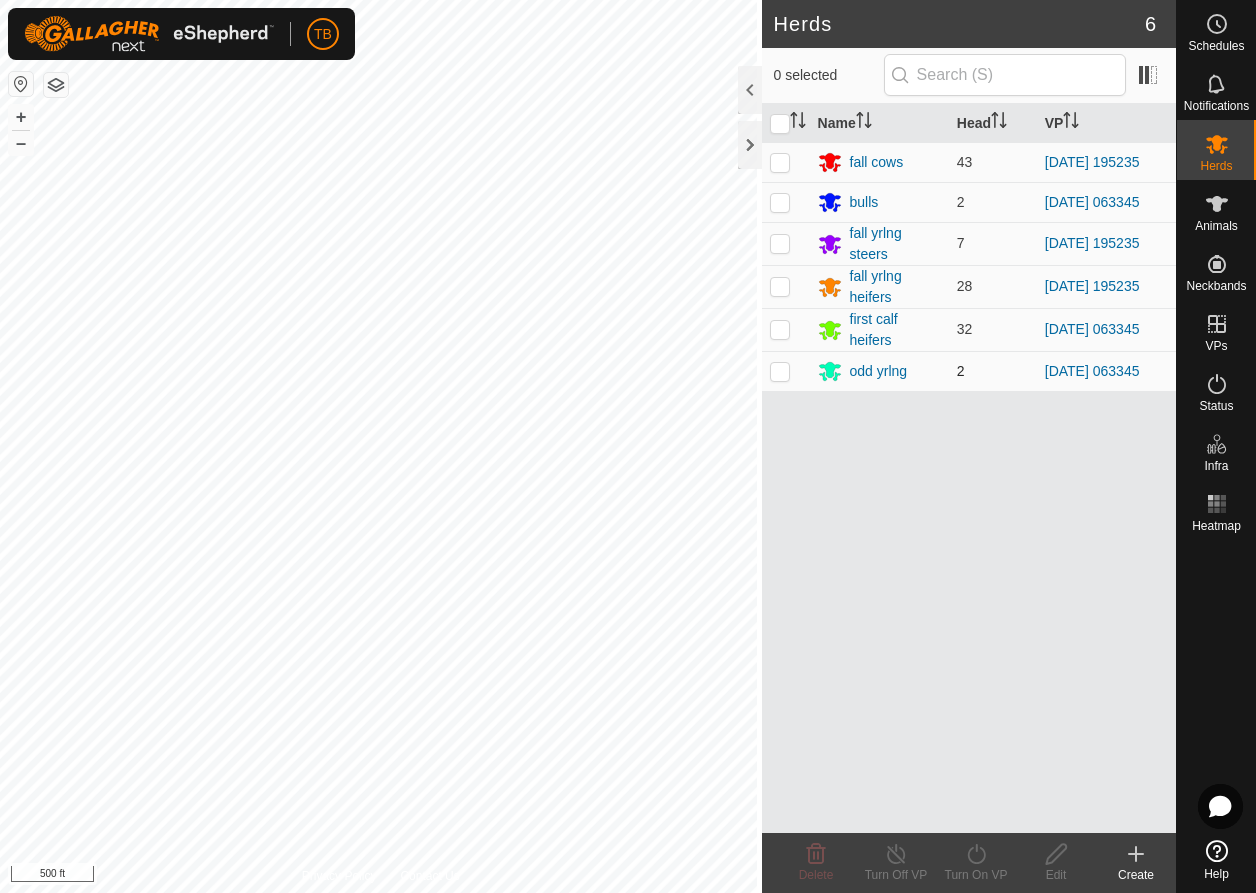 click at bounding box center (780, 371) 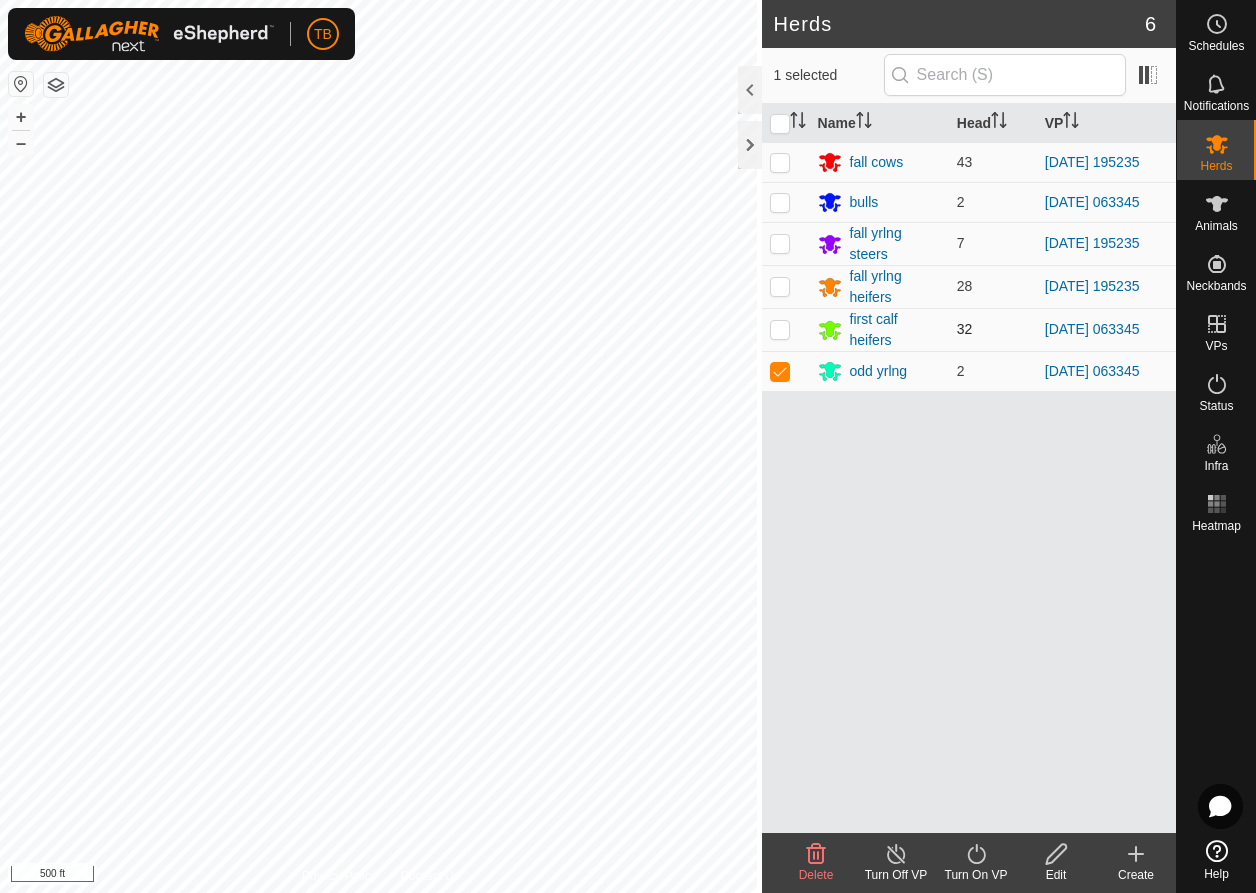 click at bounding box center [780, 329] 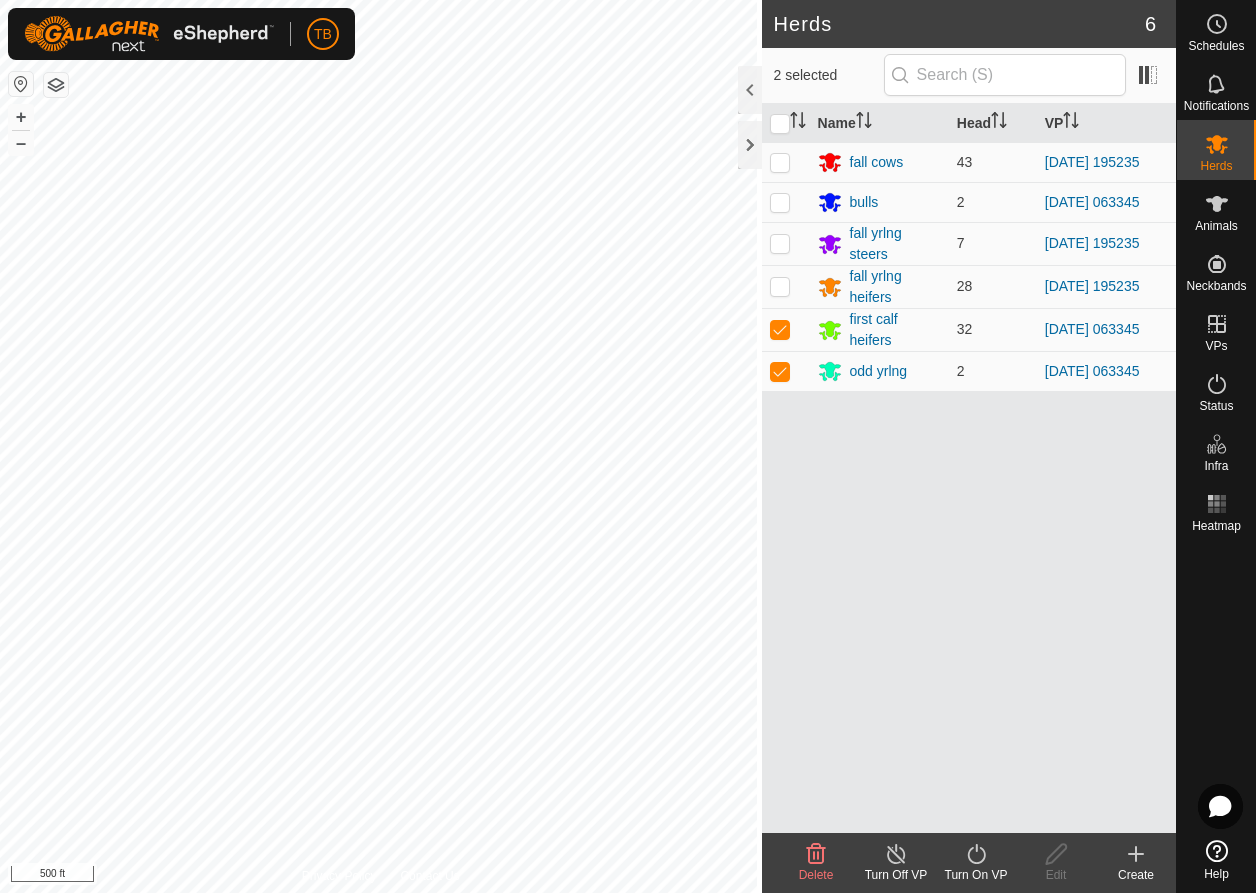 click 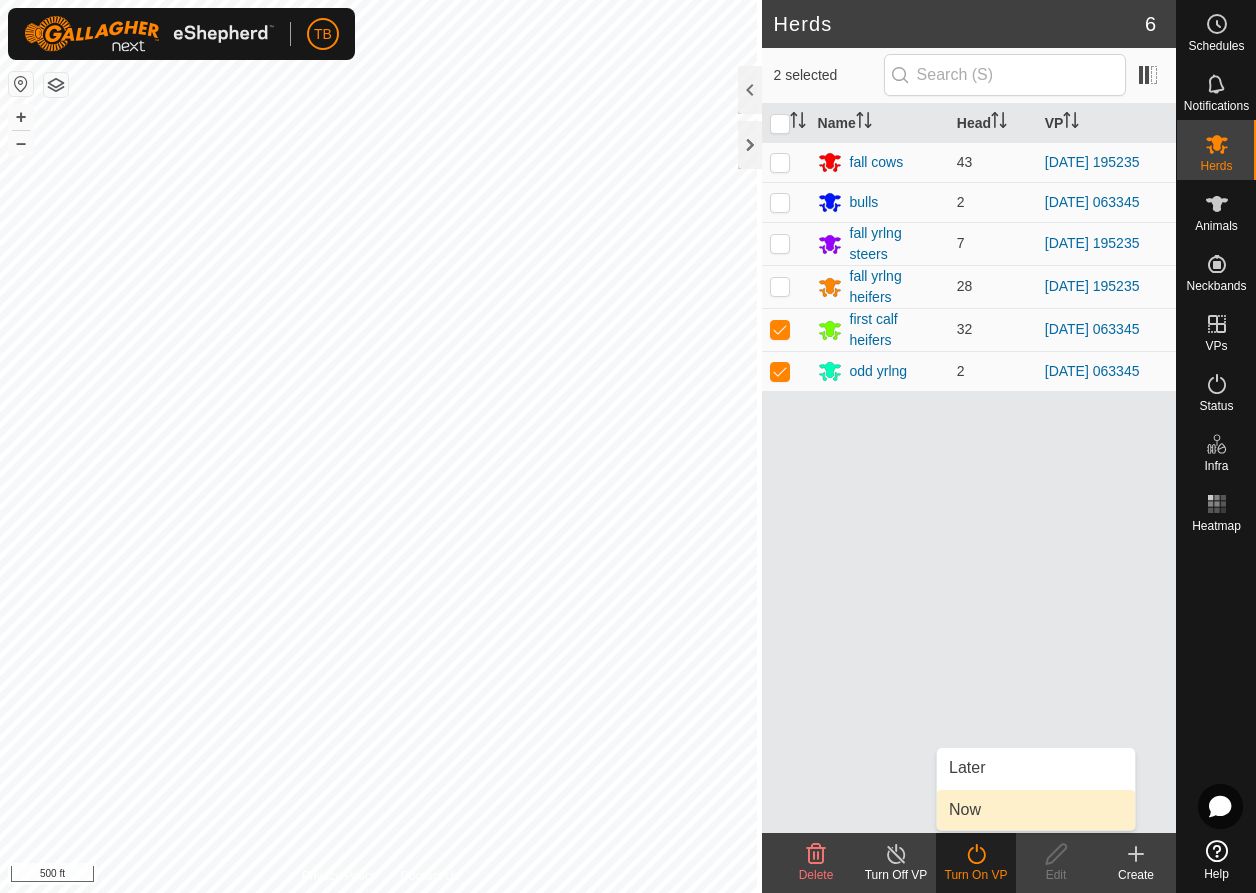 click on "Now" at bounding box center (1036, 810) 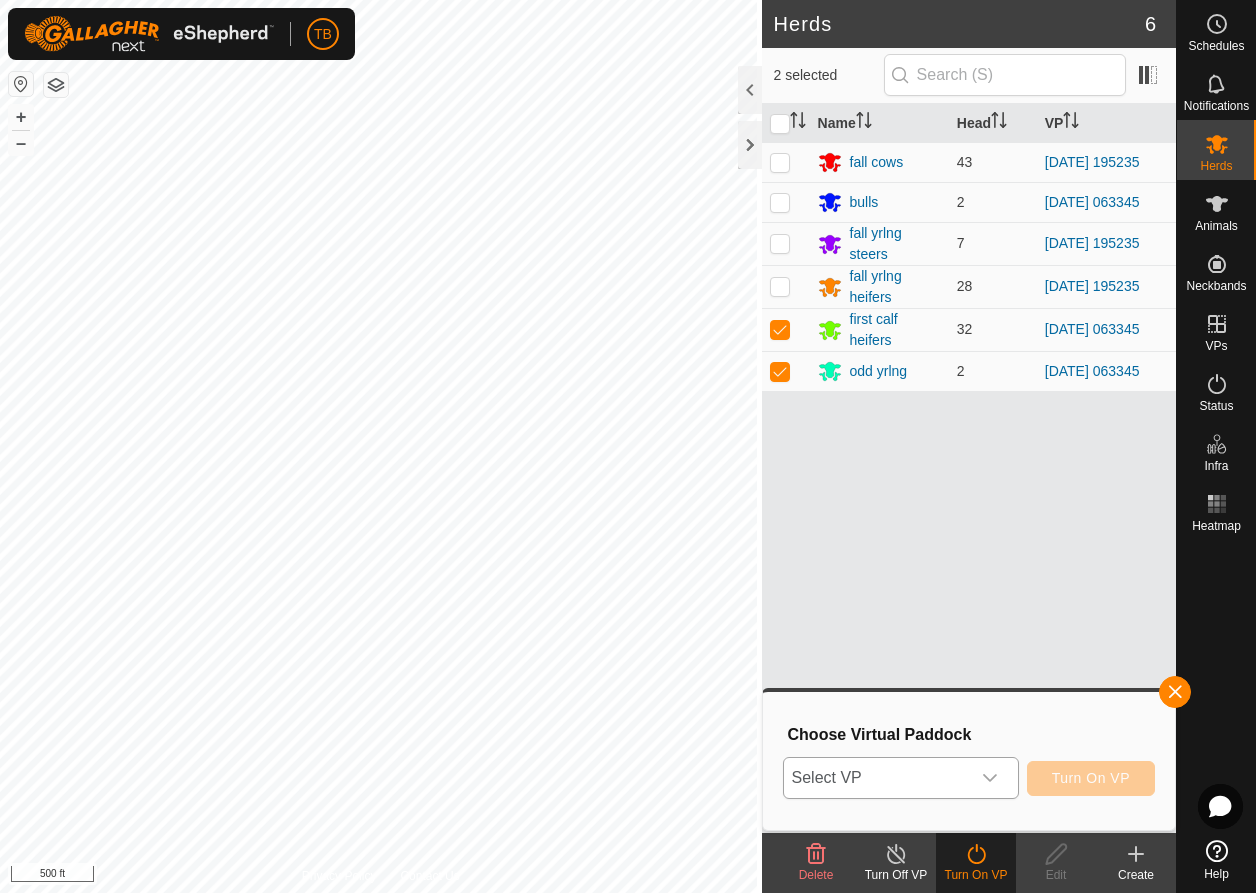 click 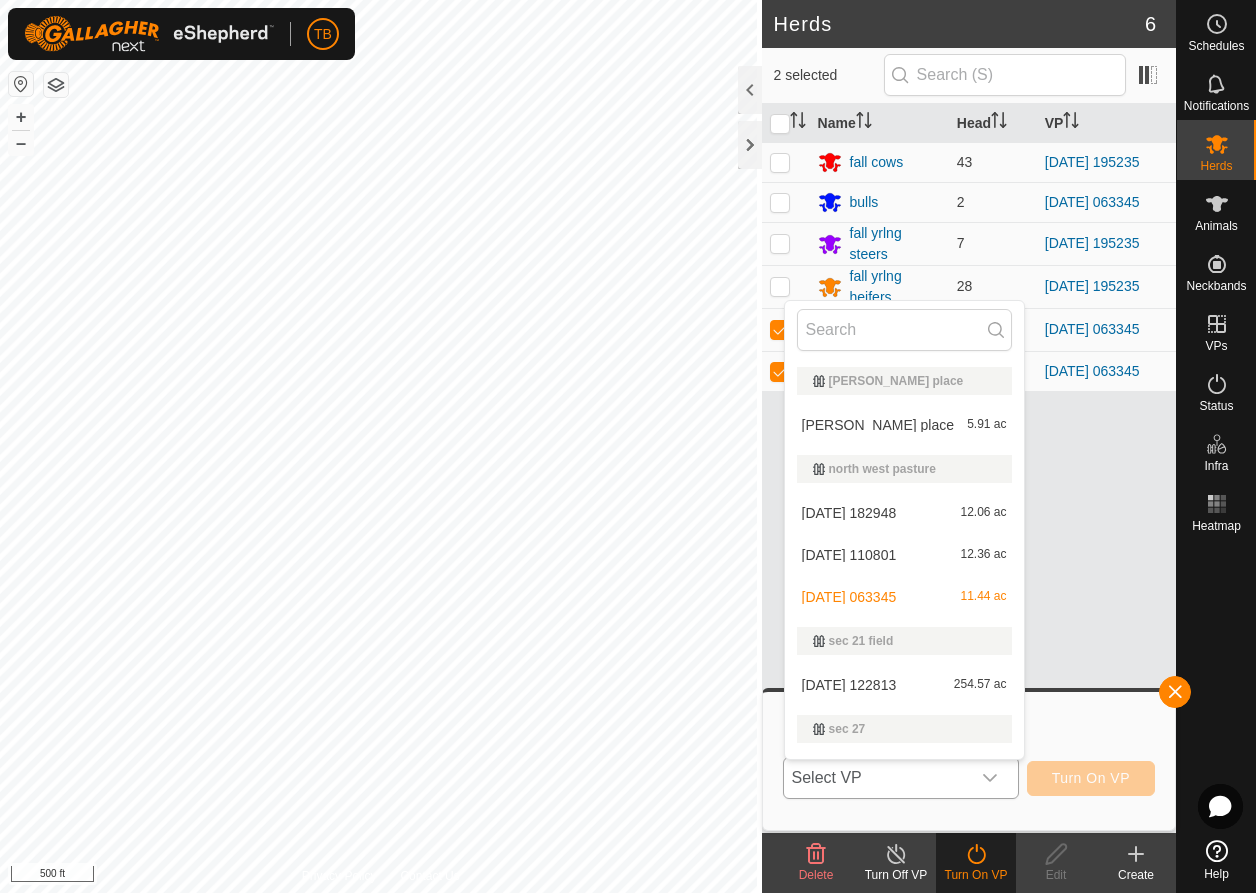 scroll, scrollTop: 34, scrollLeft: 0, axis: vertical 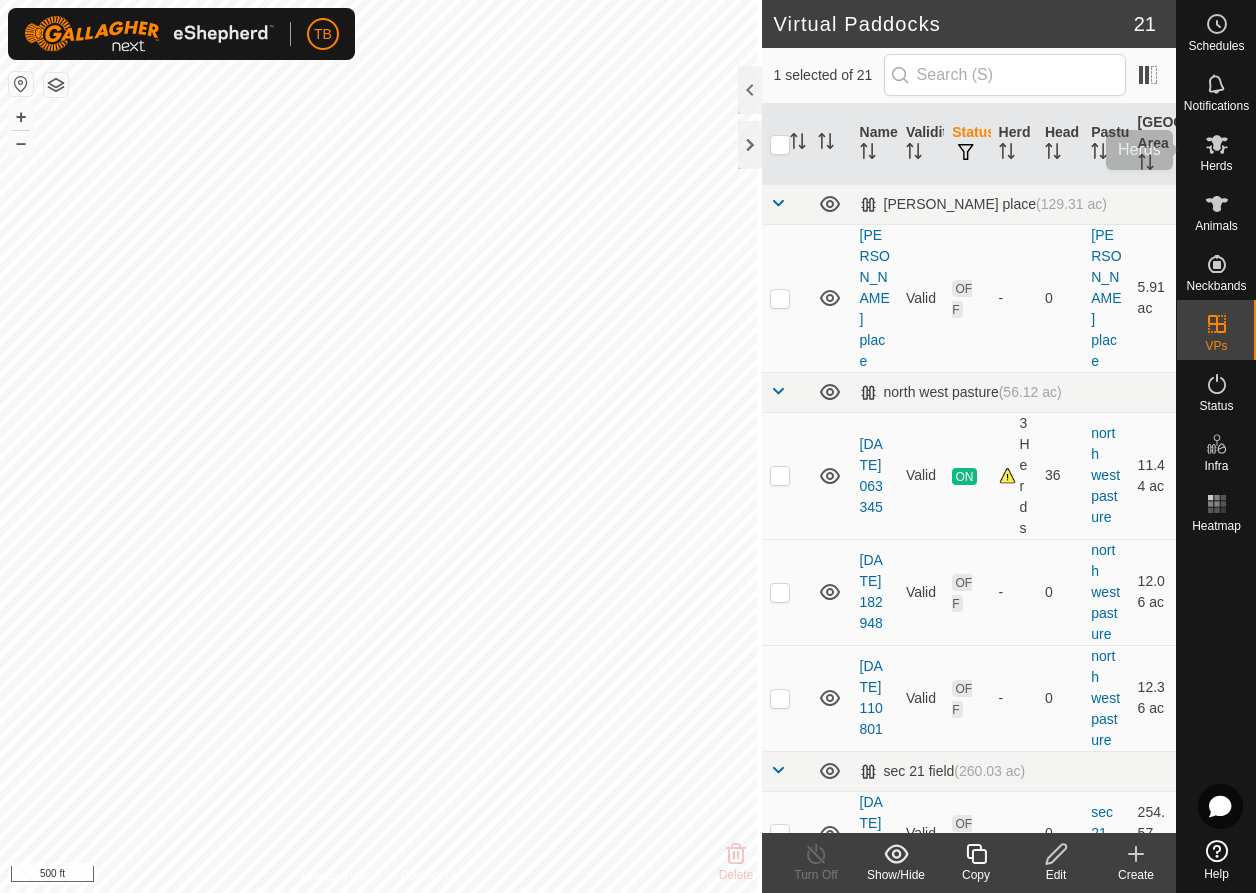 click 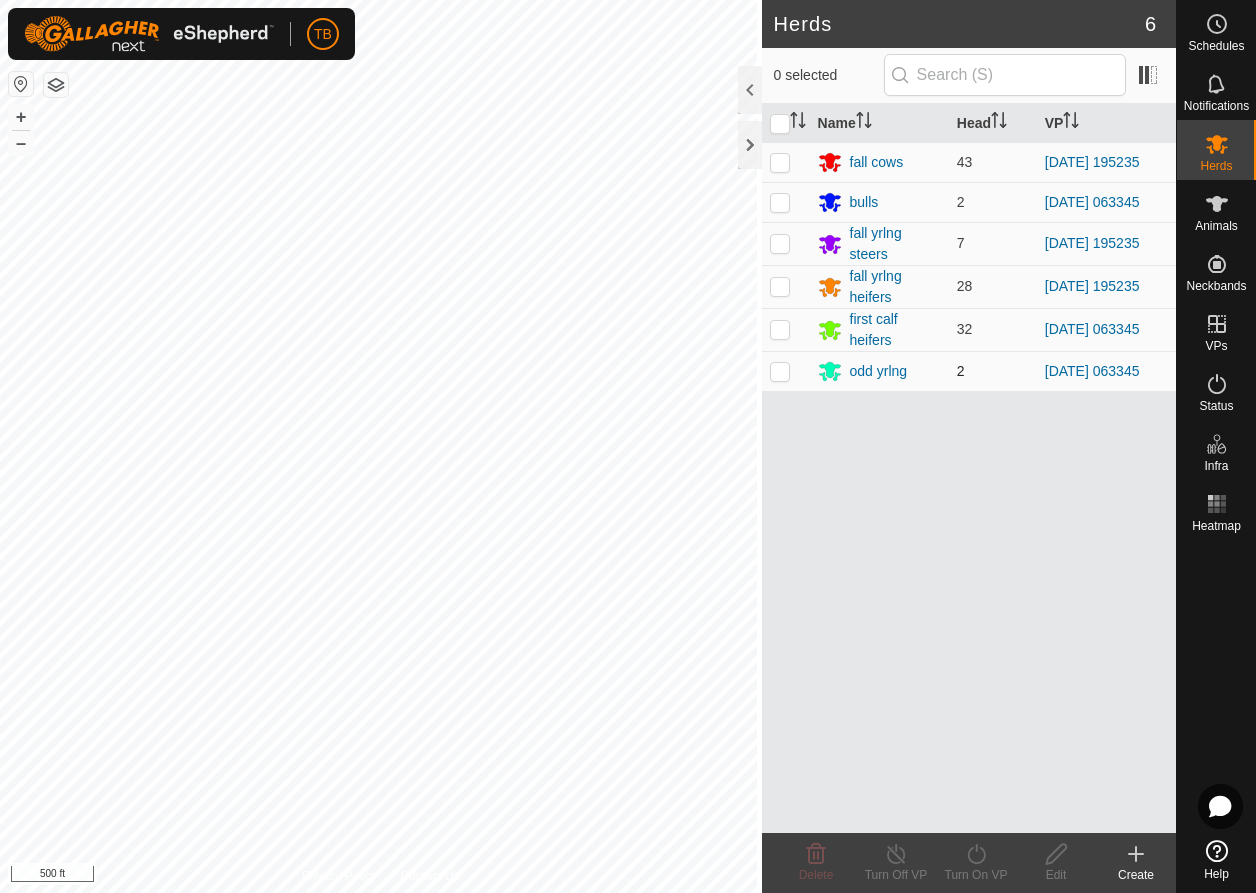 click at bounding box center [780, 371] 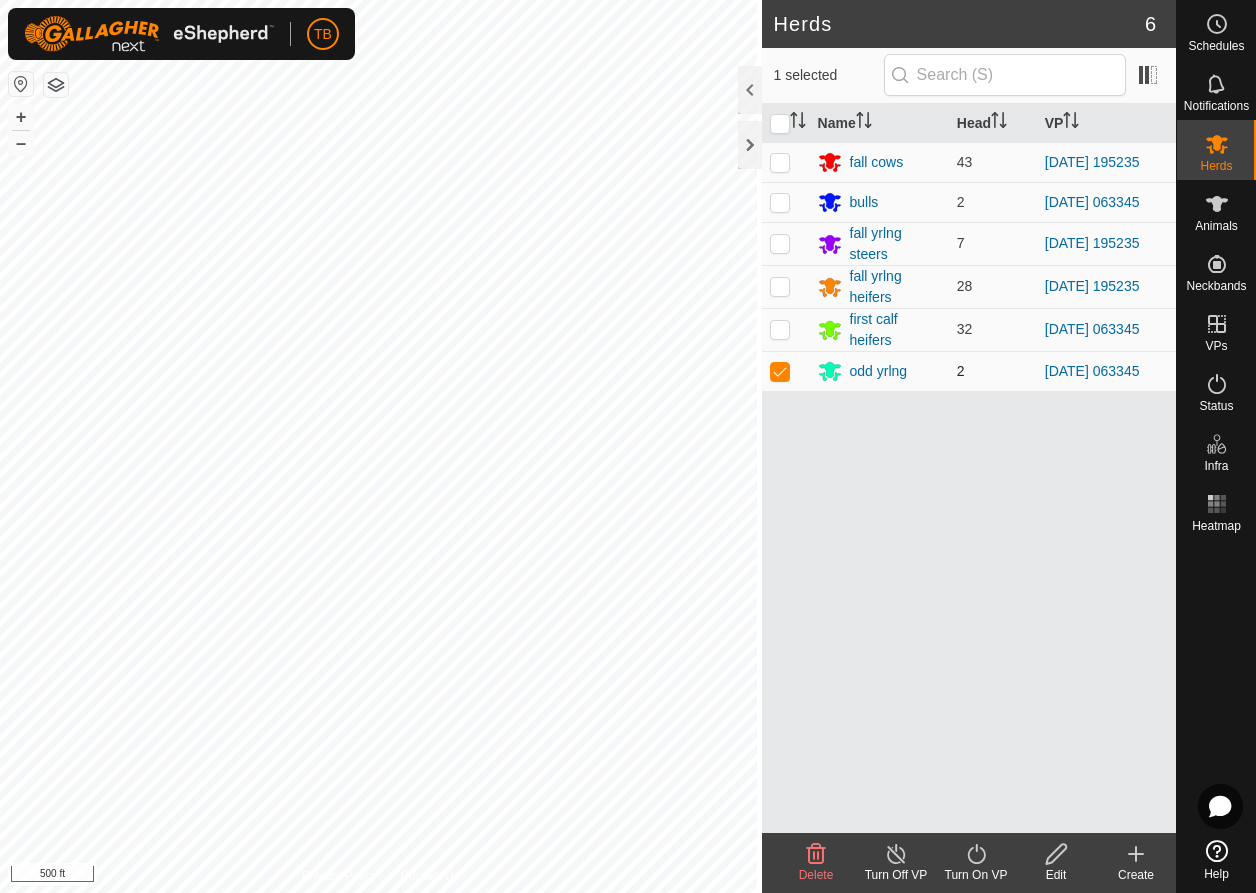 checkbox on "true" 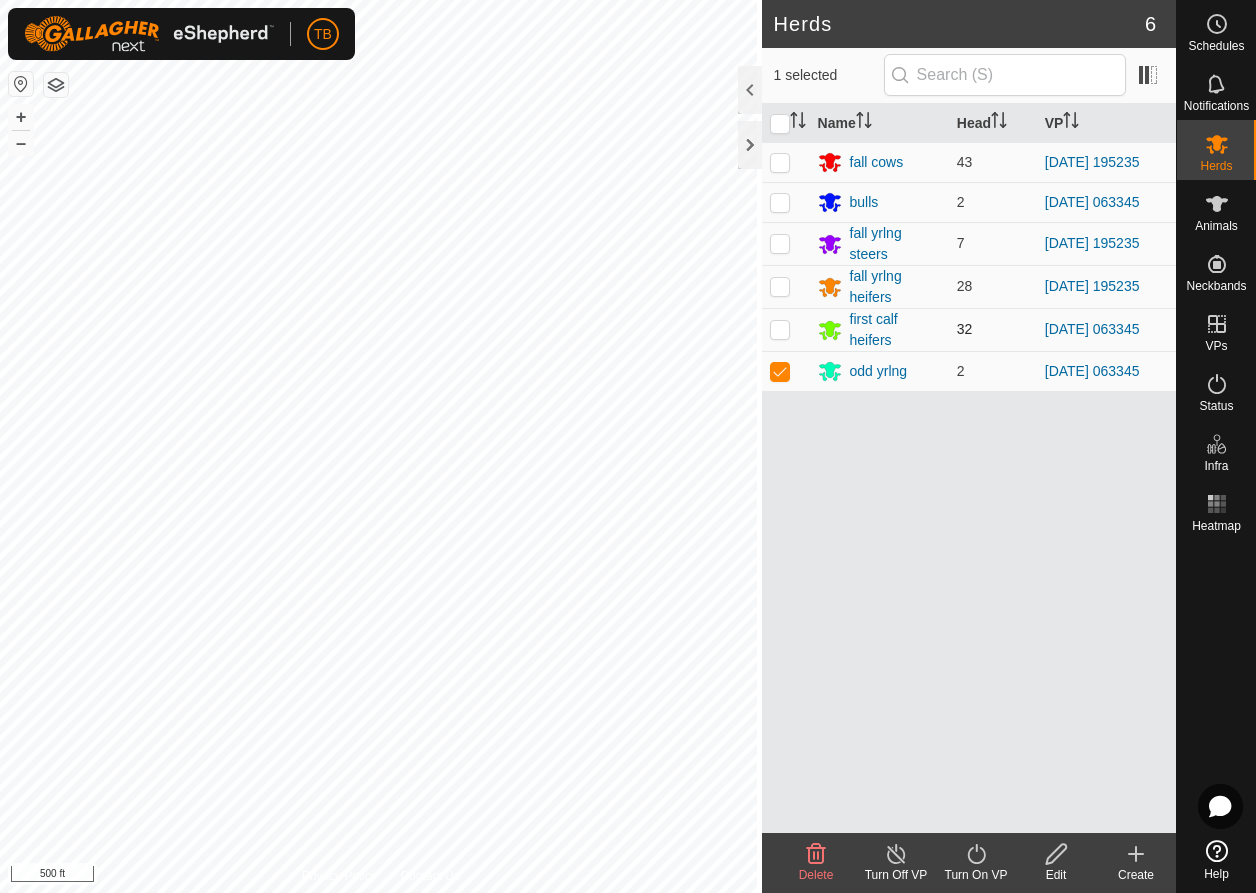 click at bounding box center (780, 329) 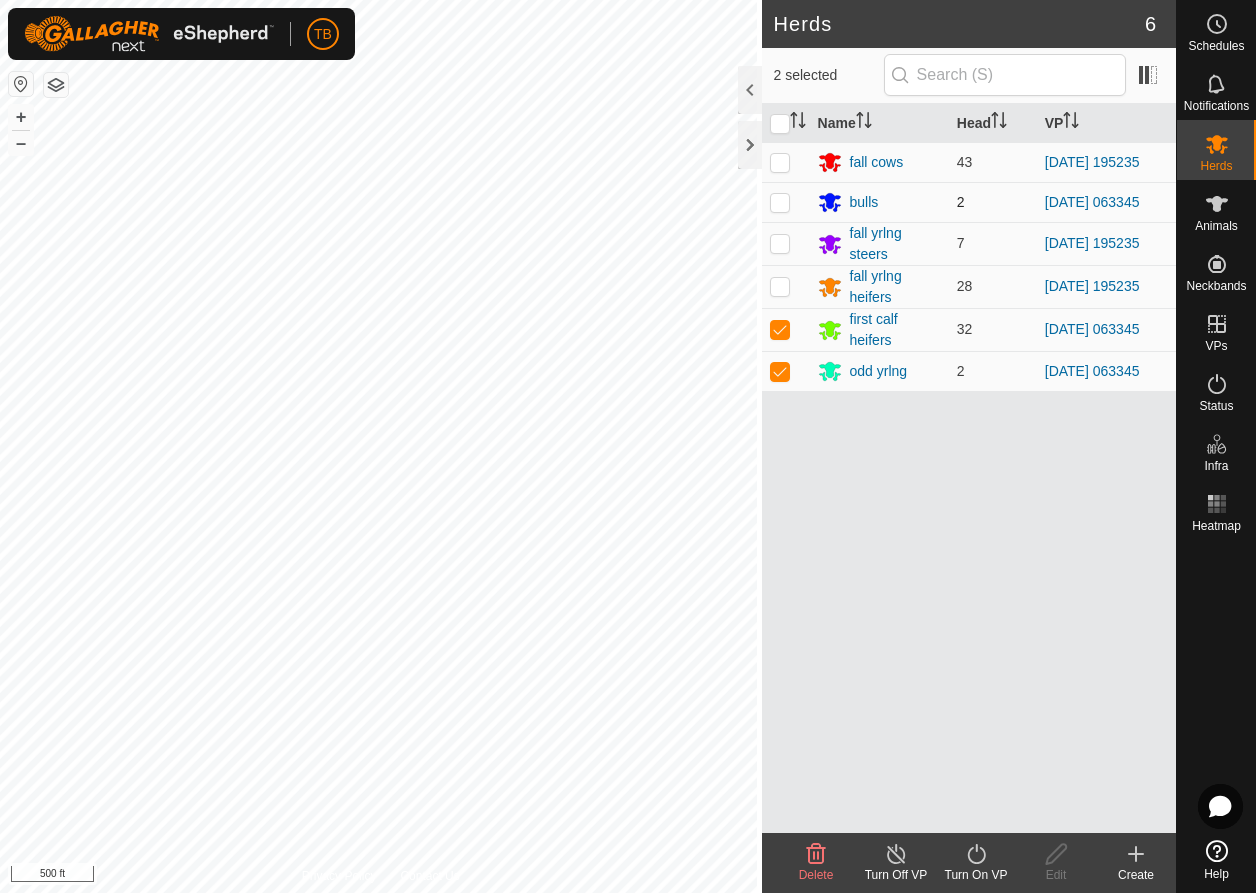 click at bounding box center [780, 202] 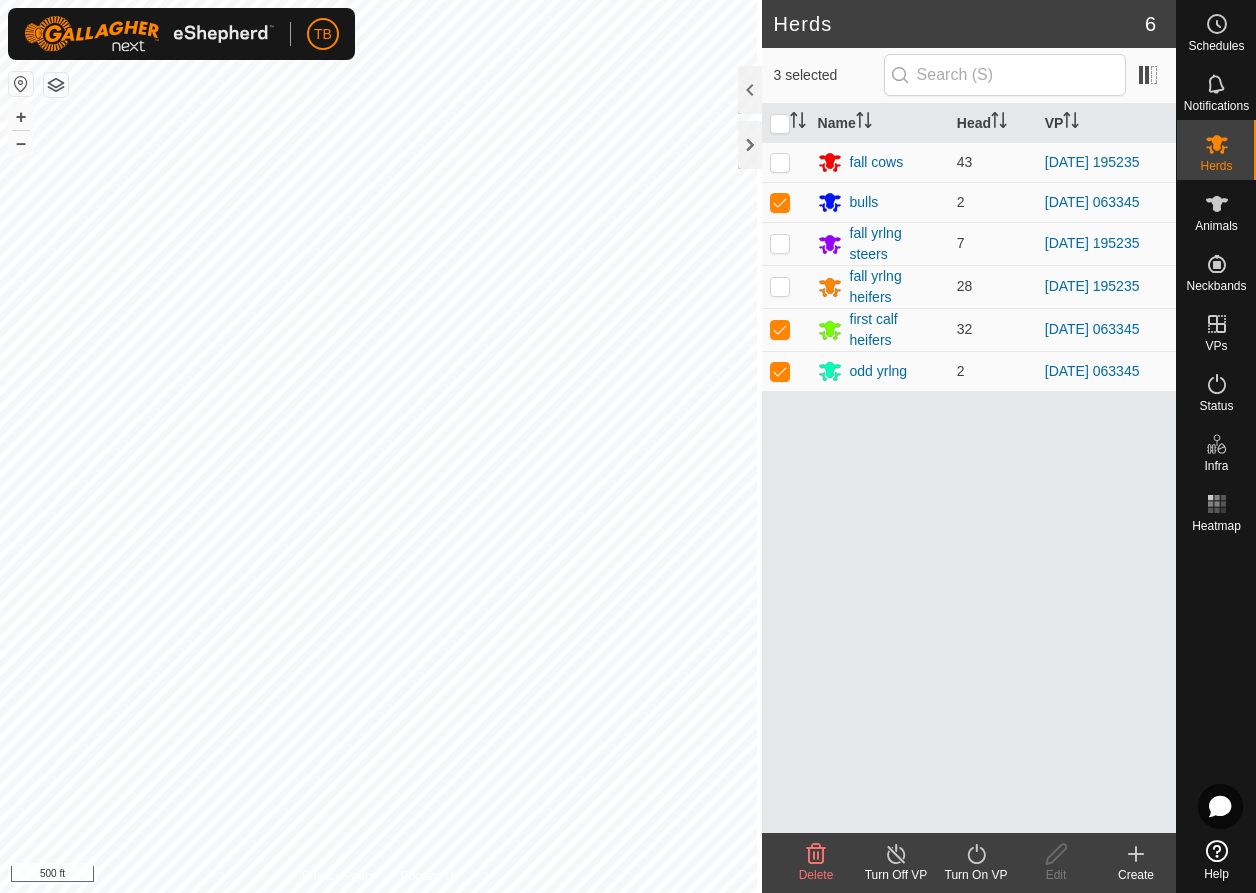 click 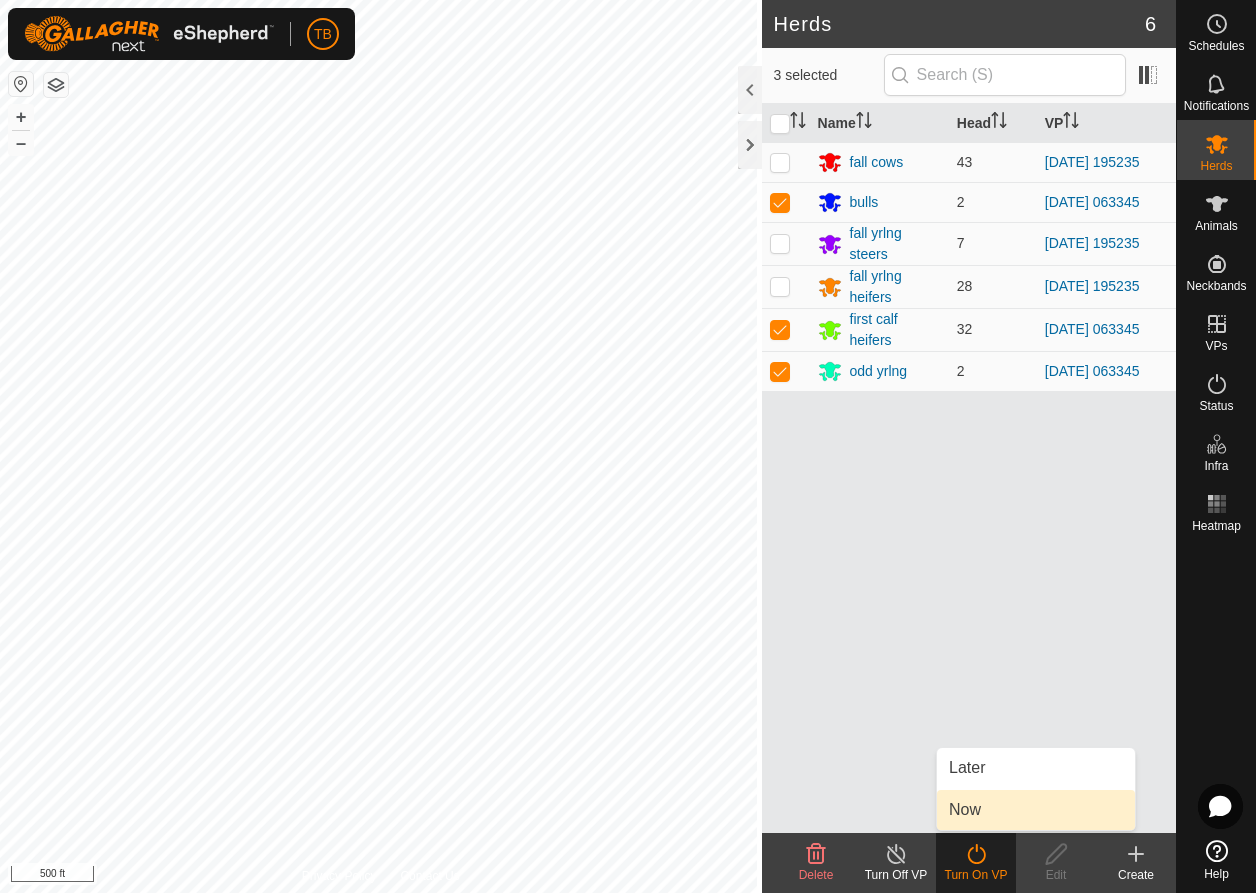 click on "Now" at bounding box center (1036, 810) 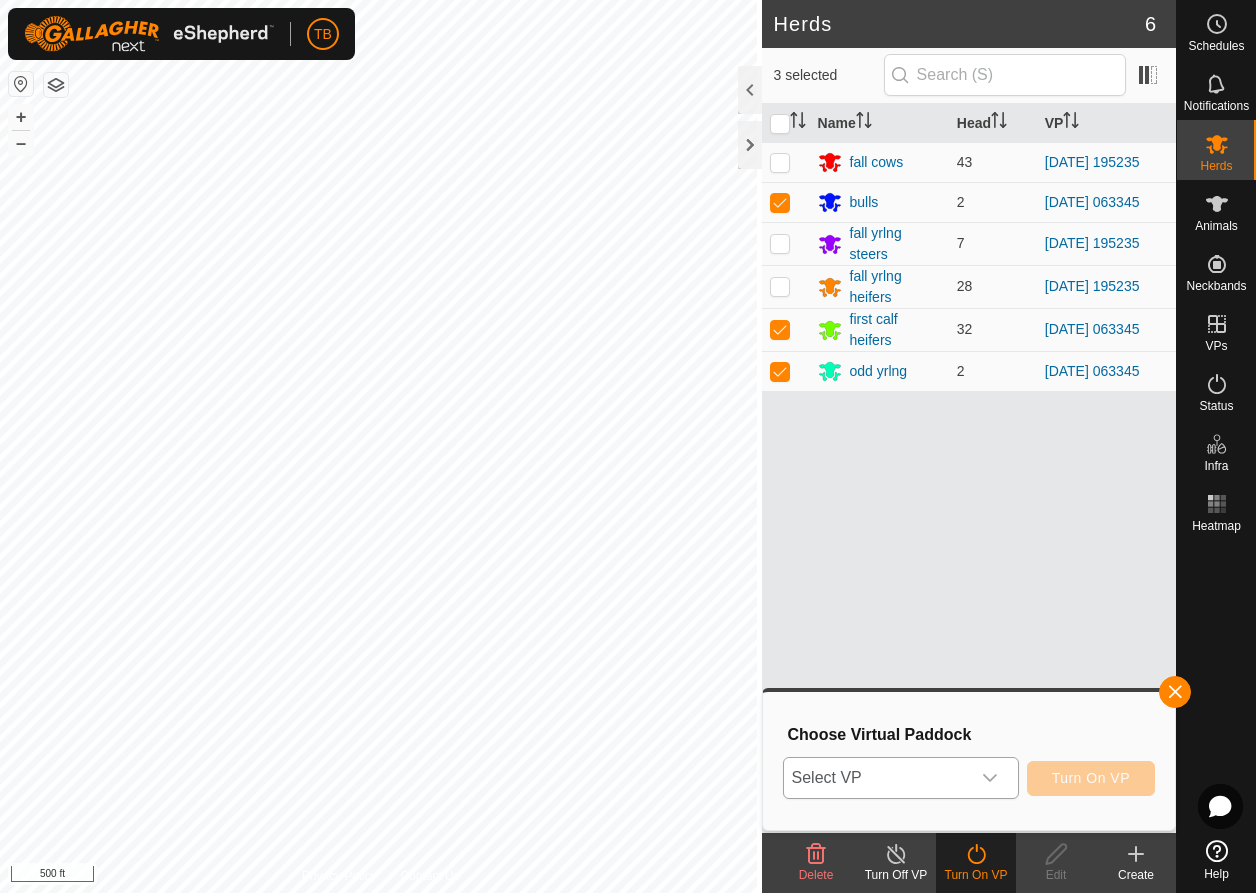 click at bounding box center [990, 778] 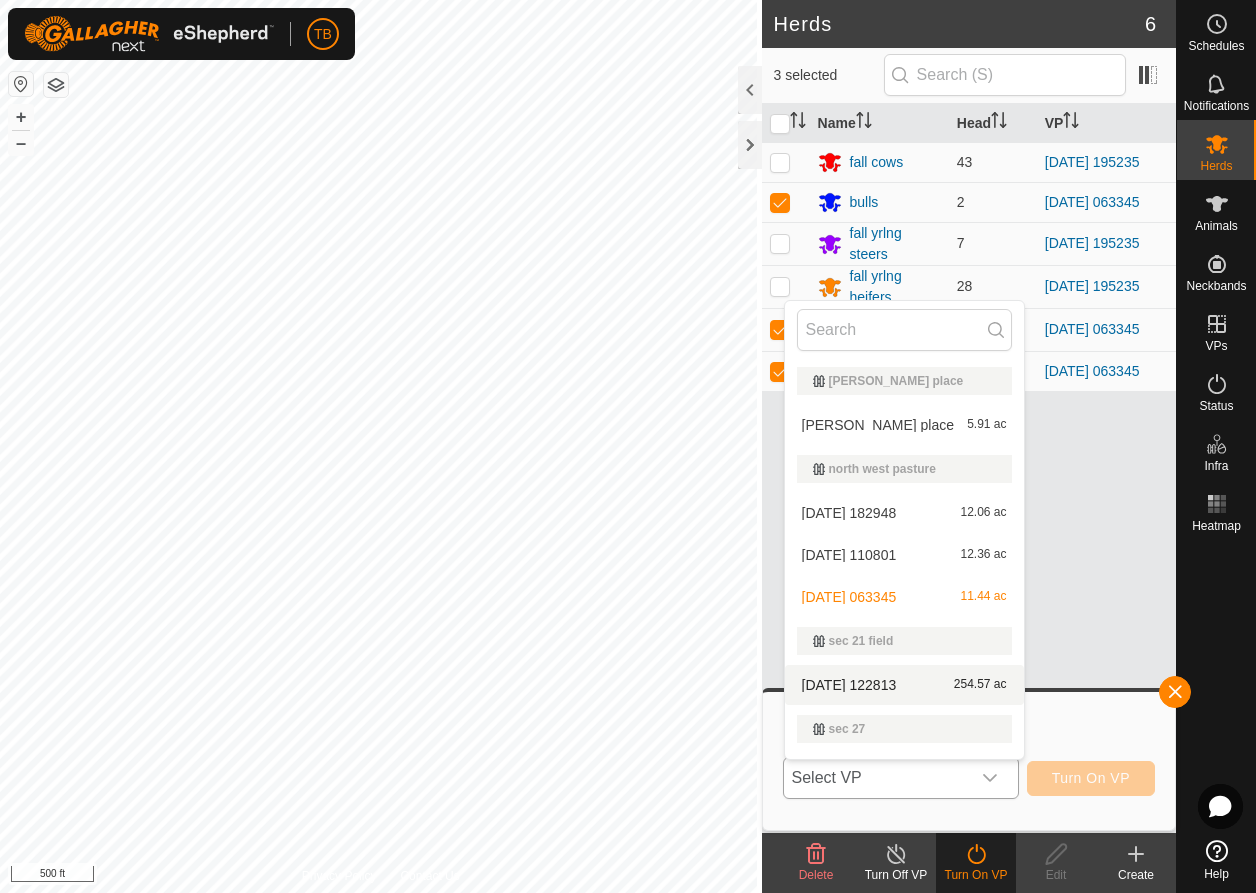click 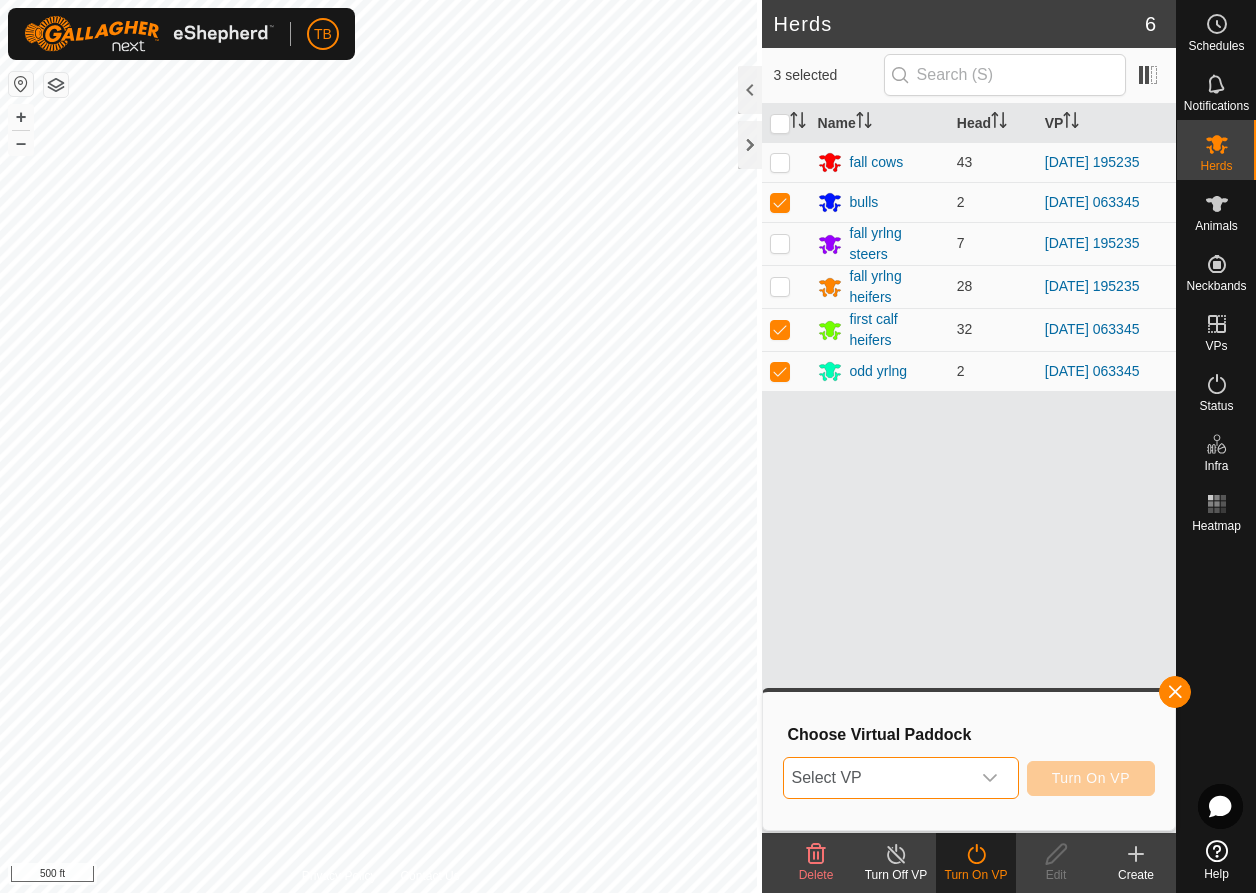 click 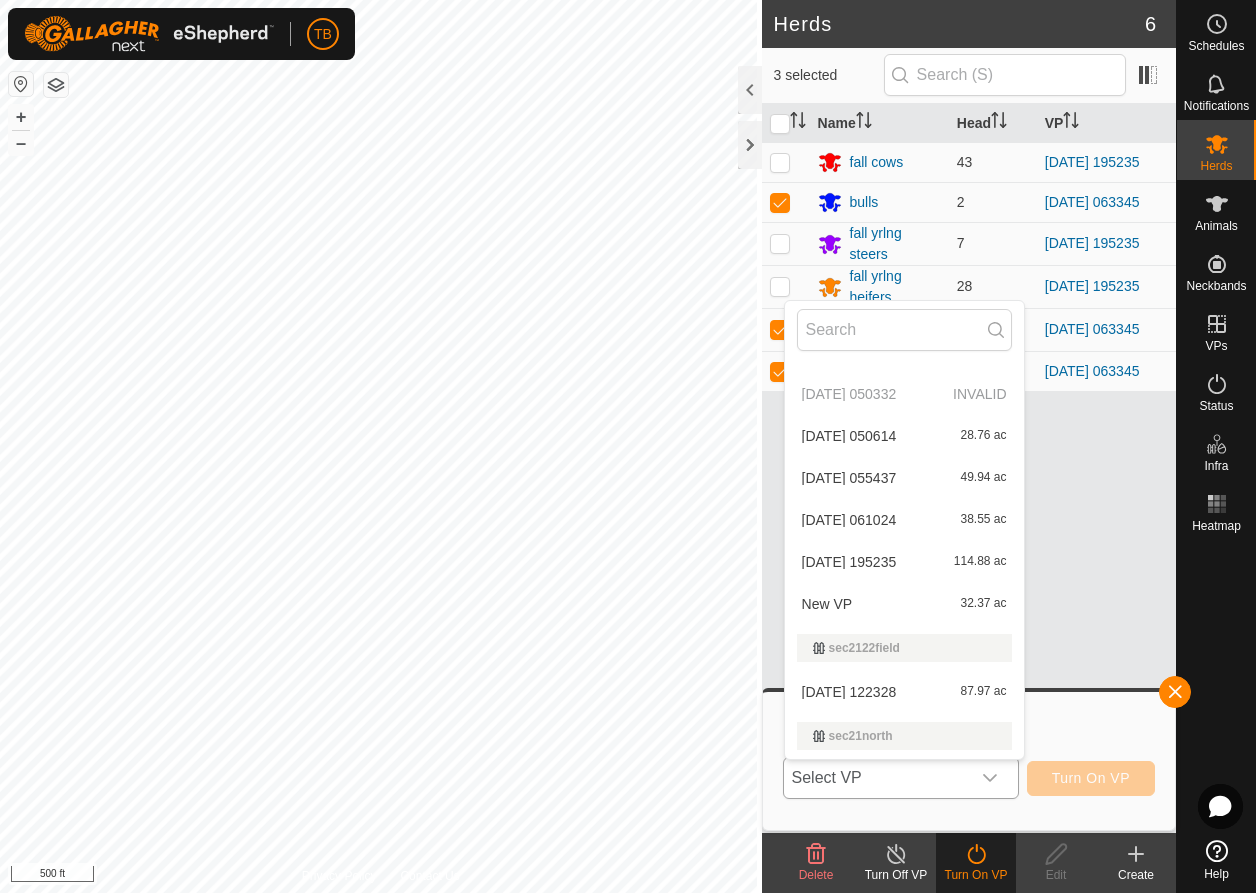 scroll, scrollTop: 694, scrollLeft: 0, axis: vertical 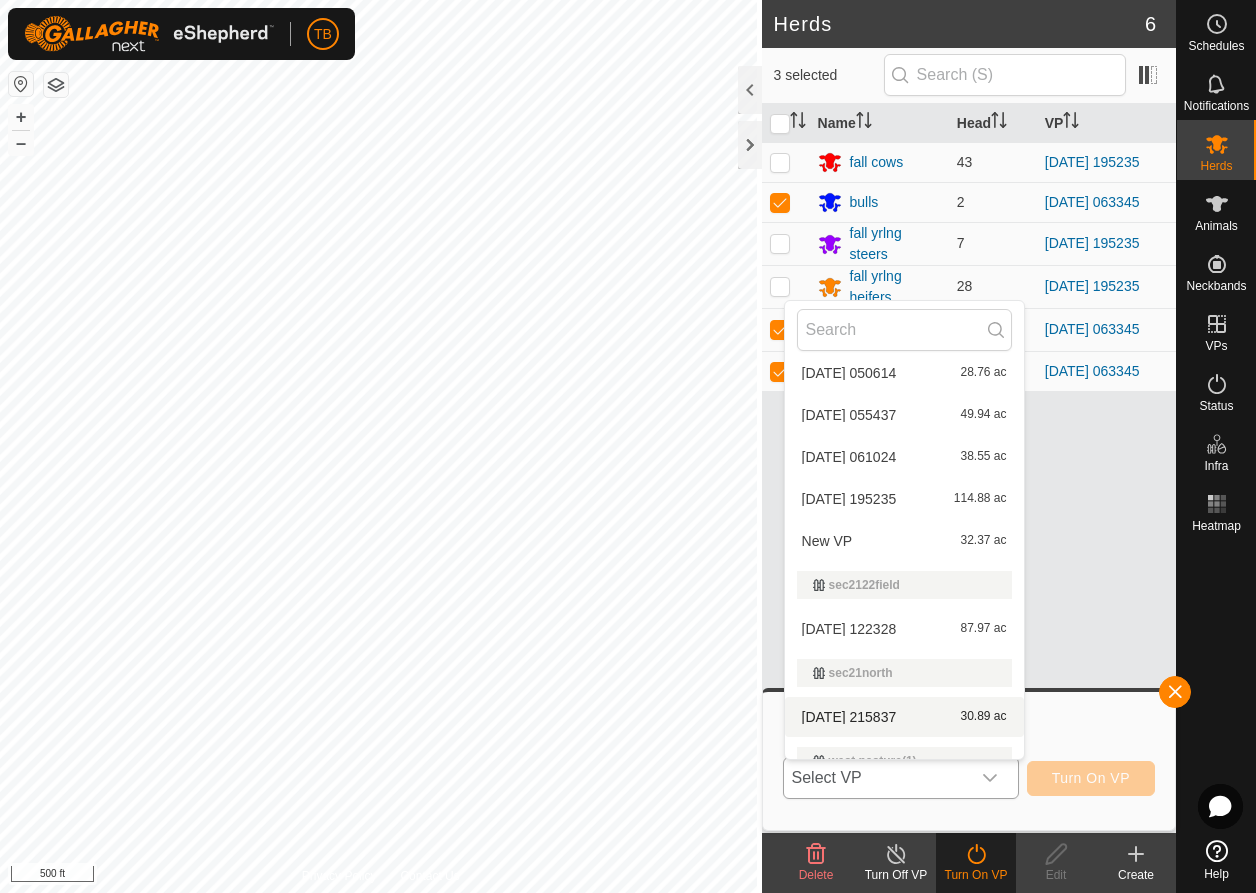 click on "2025-07-10 215837" at bounding box center (849, 717) 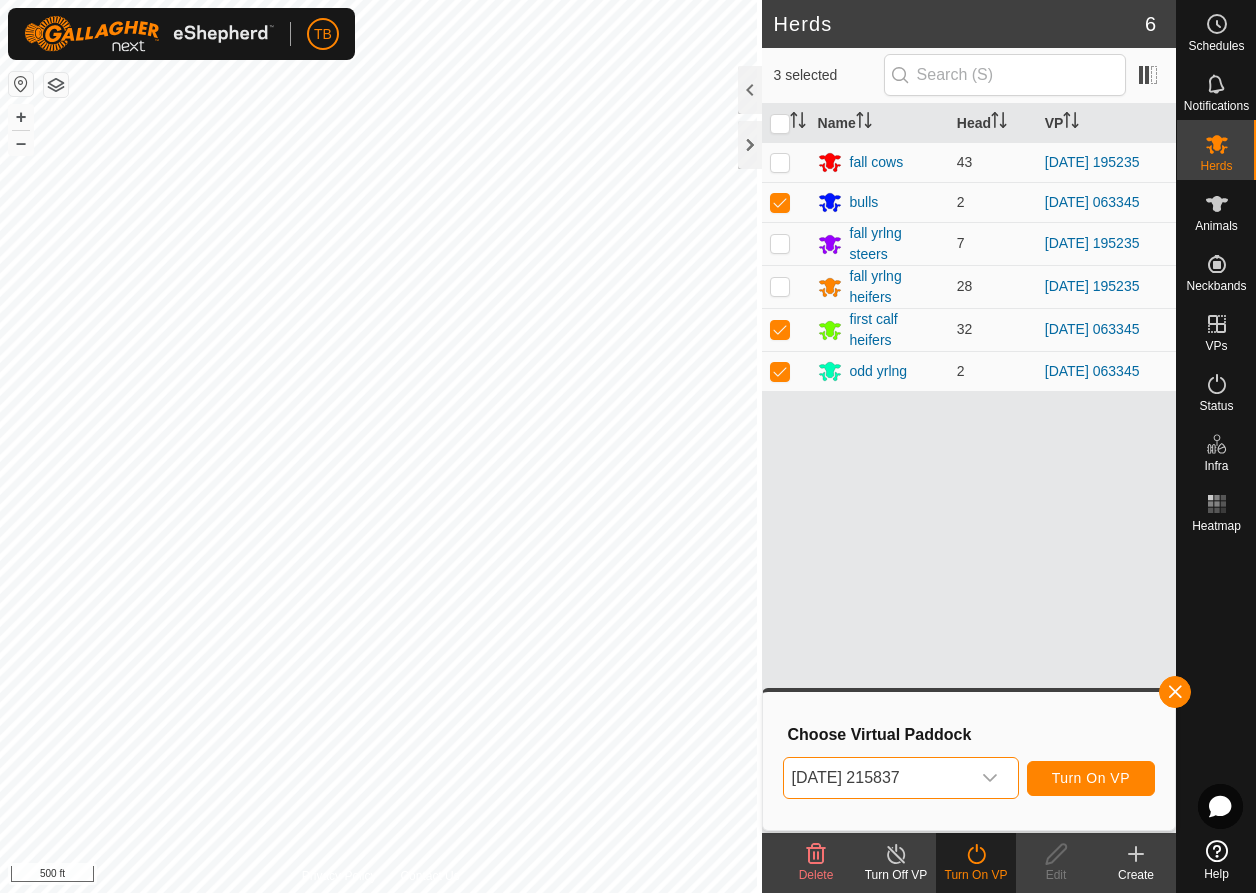 click on "Turn On VP" at bounding box center (1091, 778) 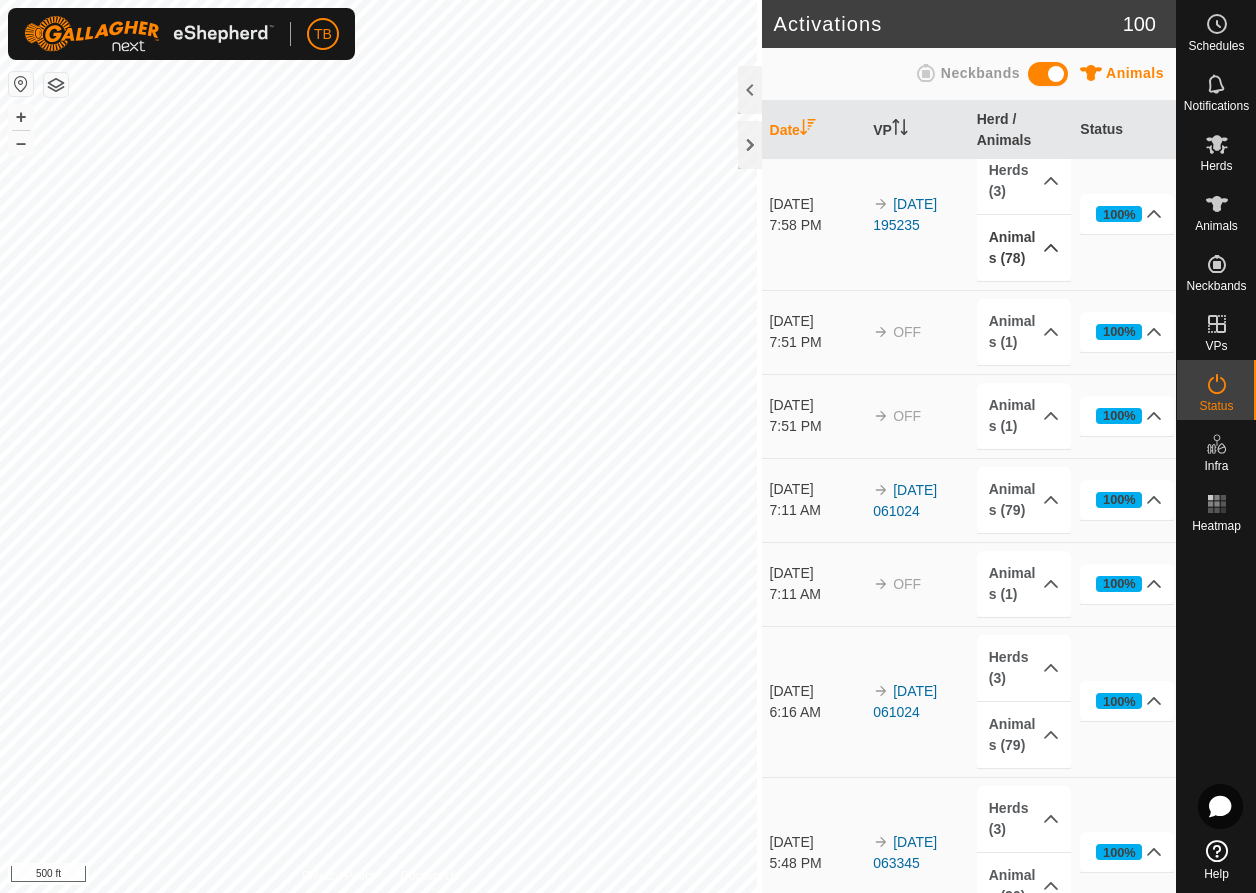 scroll, scrollTop: 317, scrollLeft: 0, axis: vertical 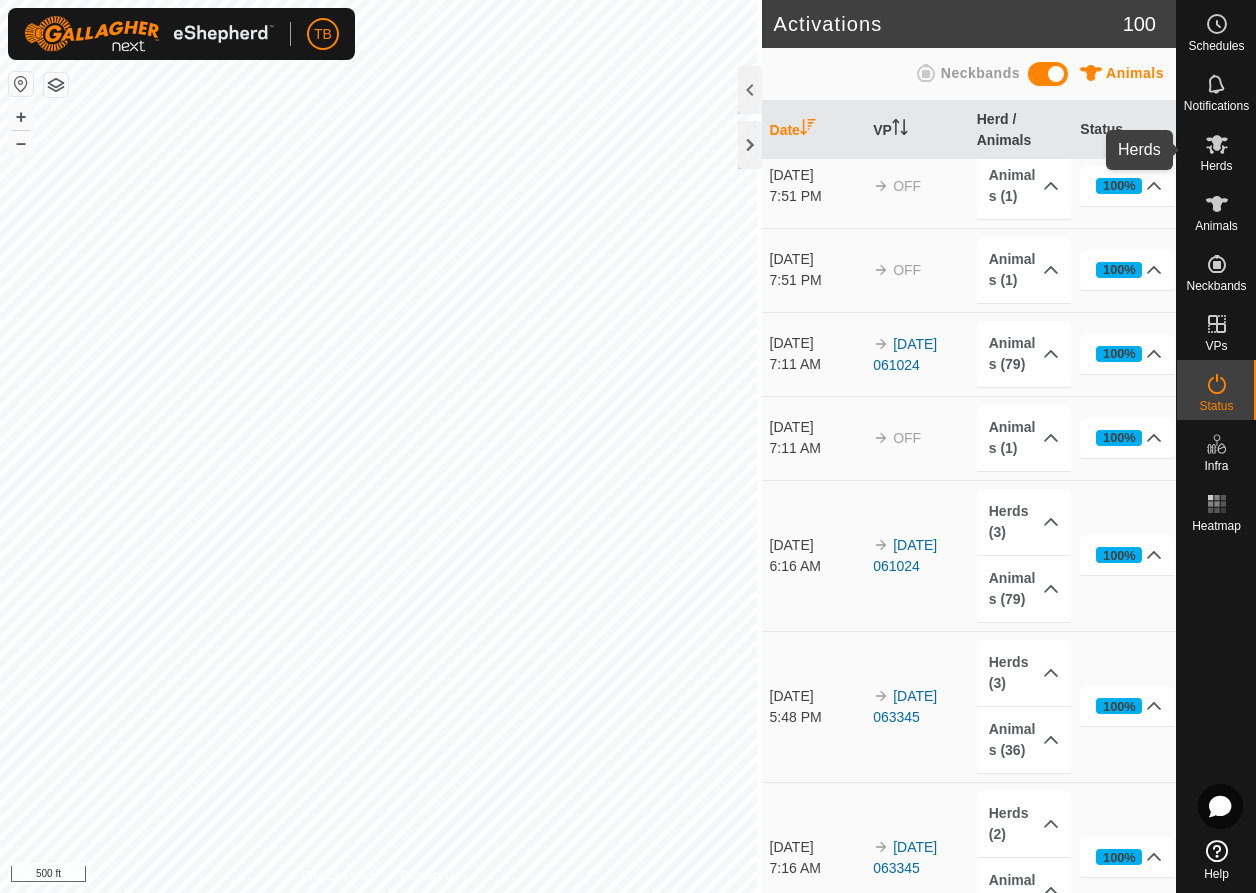 click 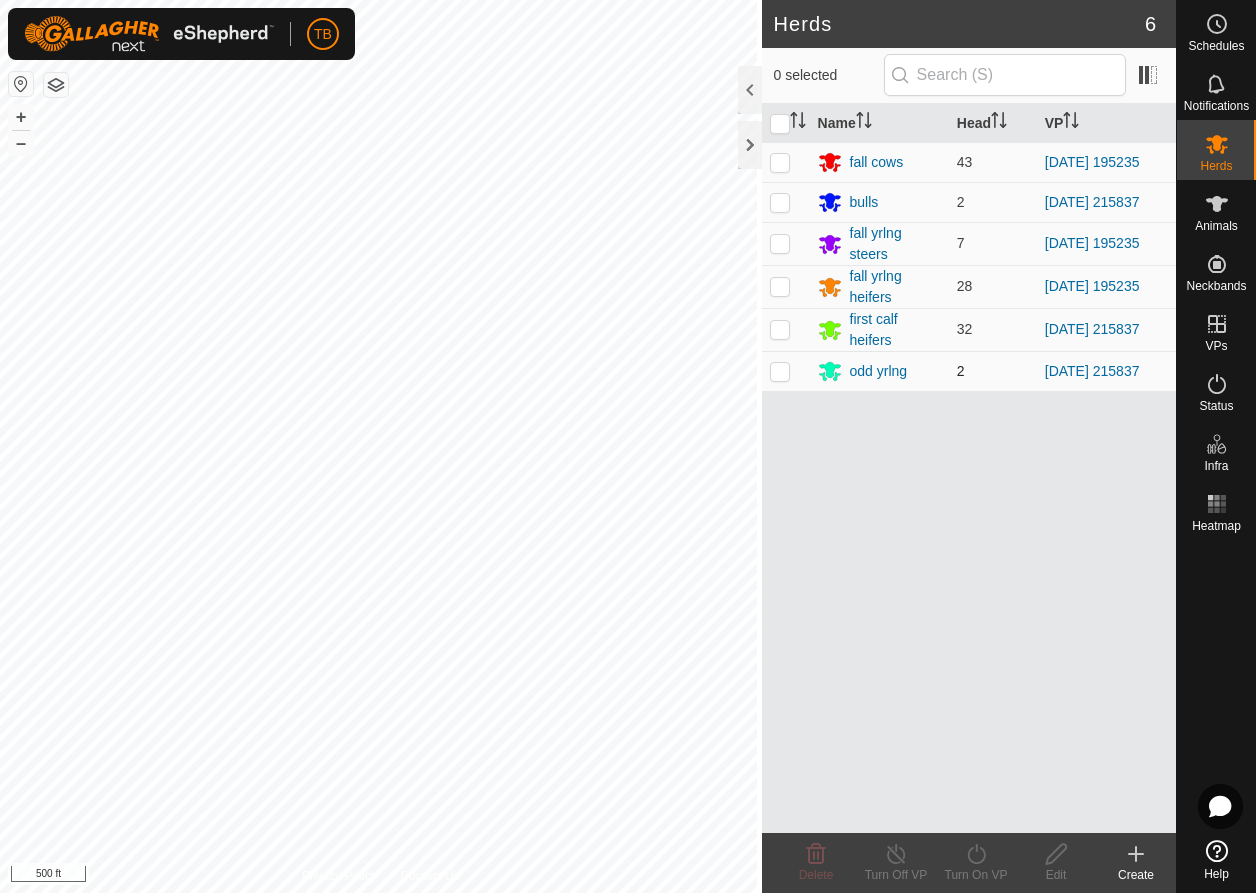 click at bounding box center (780, 371) 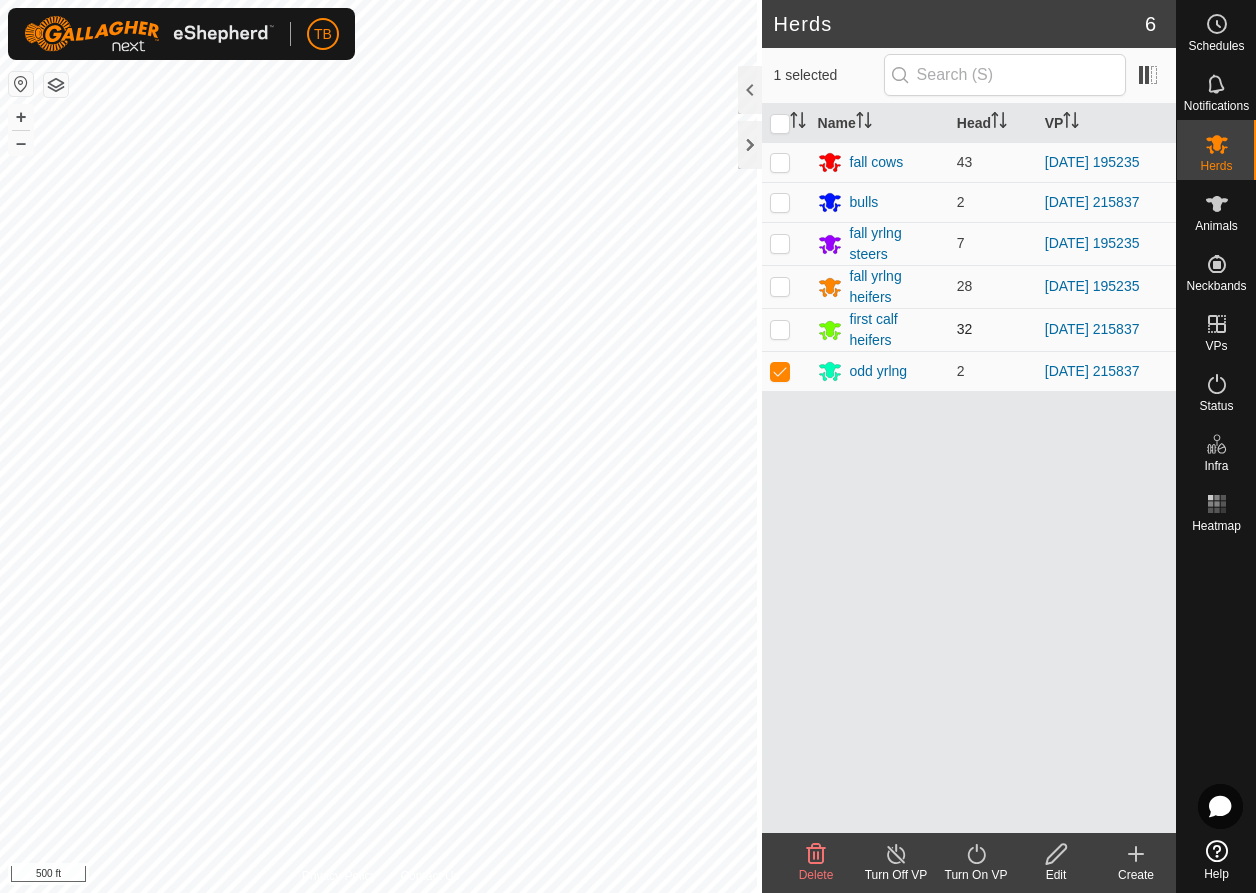 click at bounding box center (780, 329) 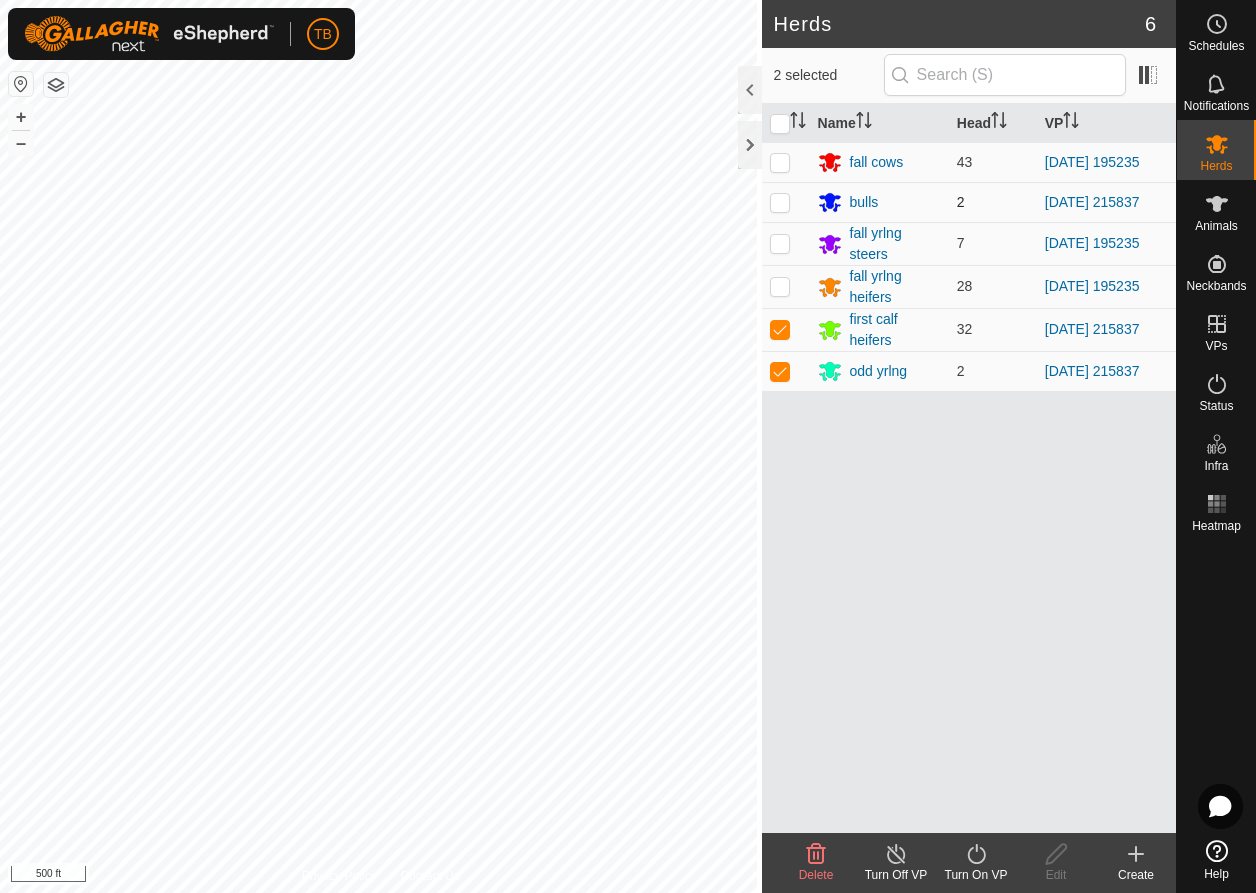 click at bounding box center [780, 202] 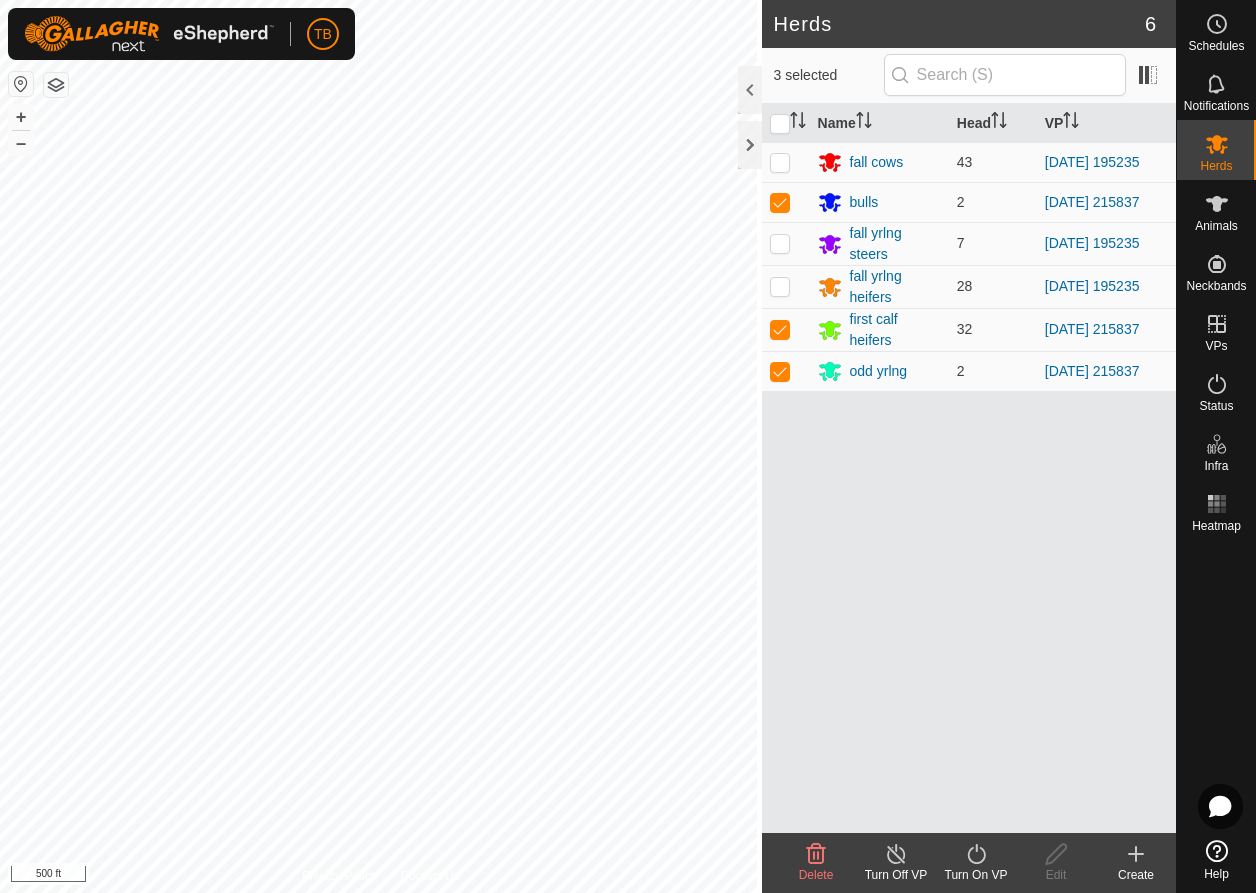 click 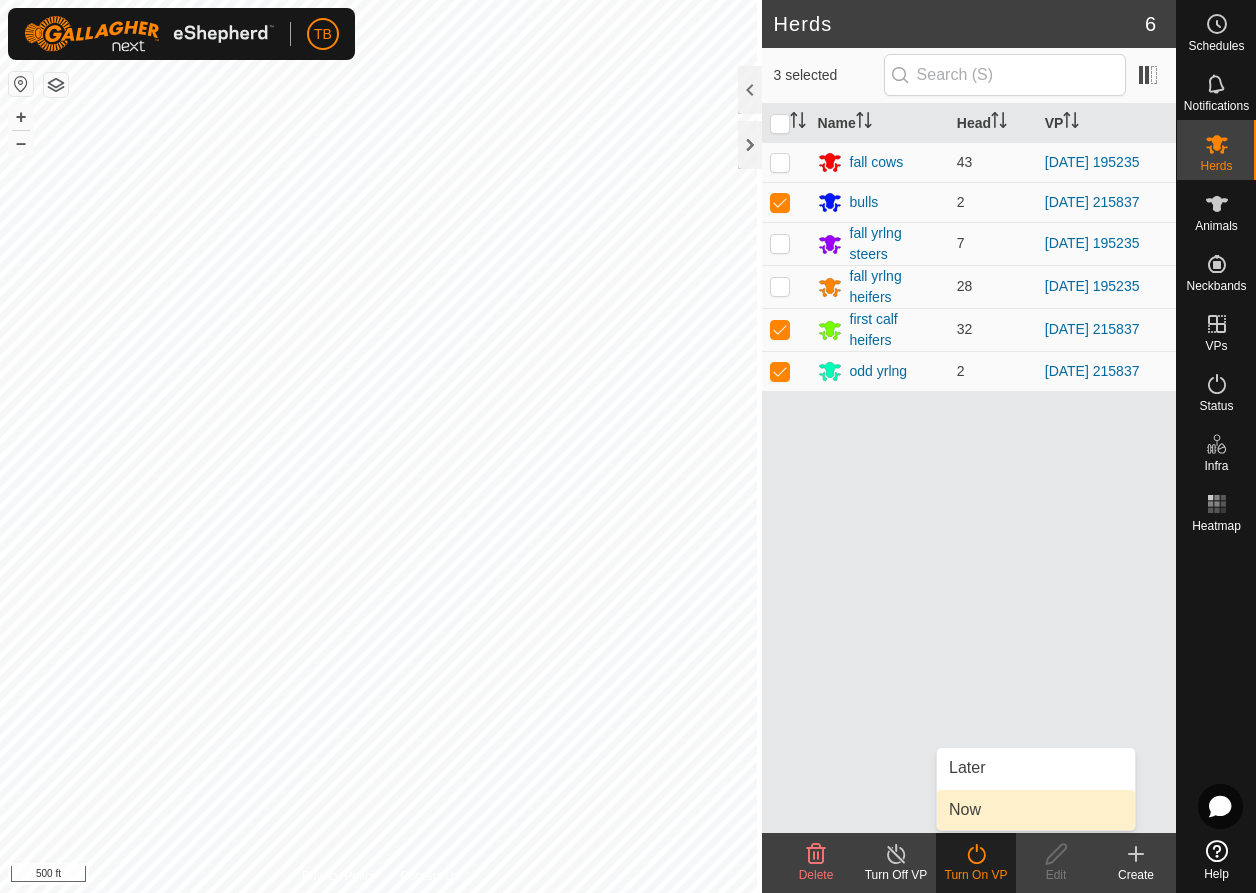 click on "Now" at bounding box center (1036, 810) 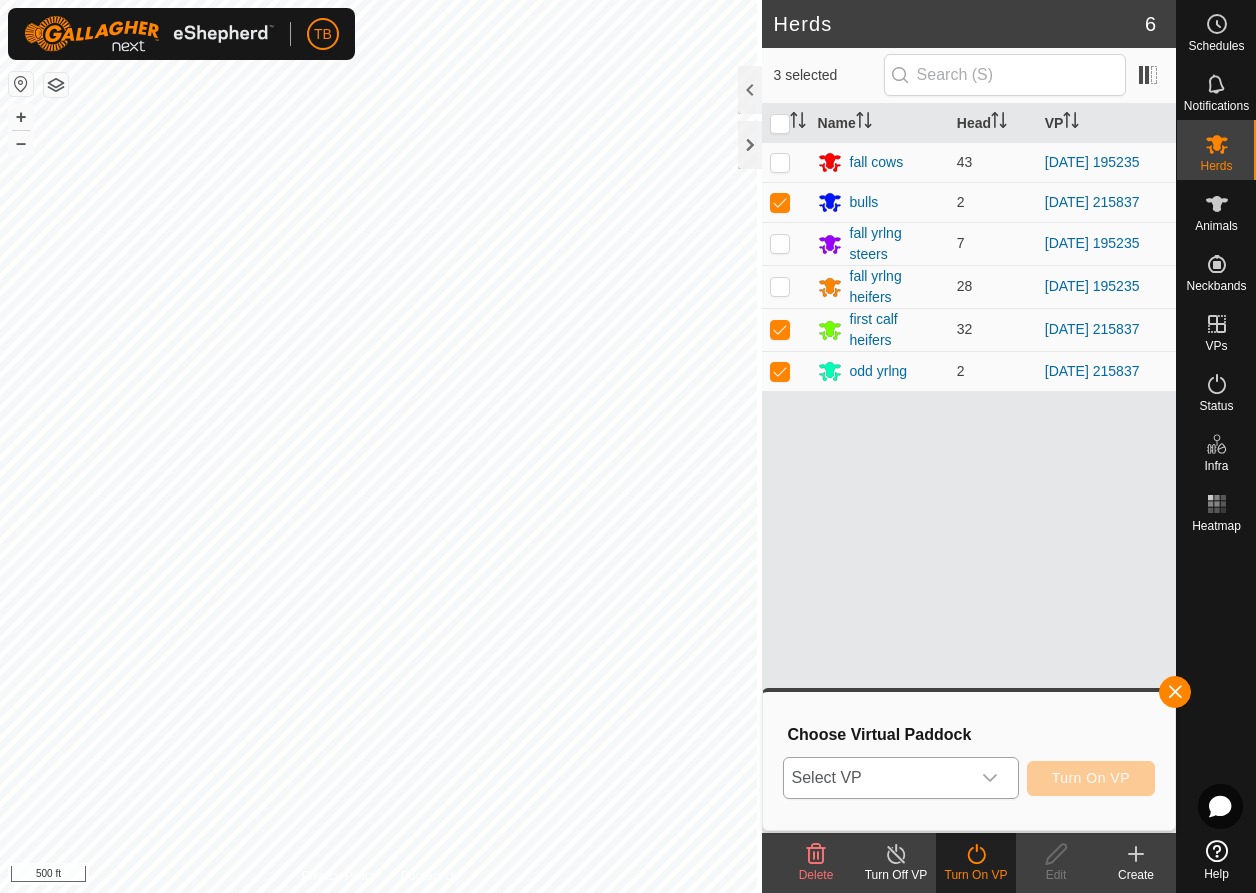 click on "Select VP" at bounding box center (877, 778) 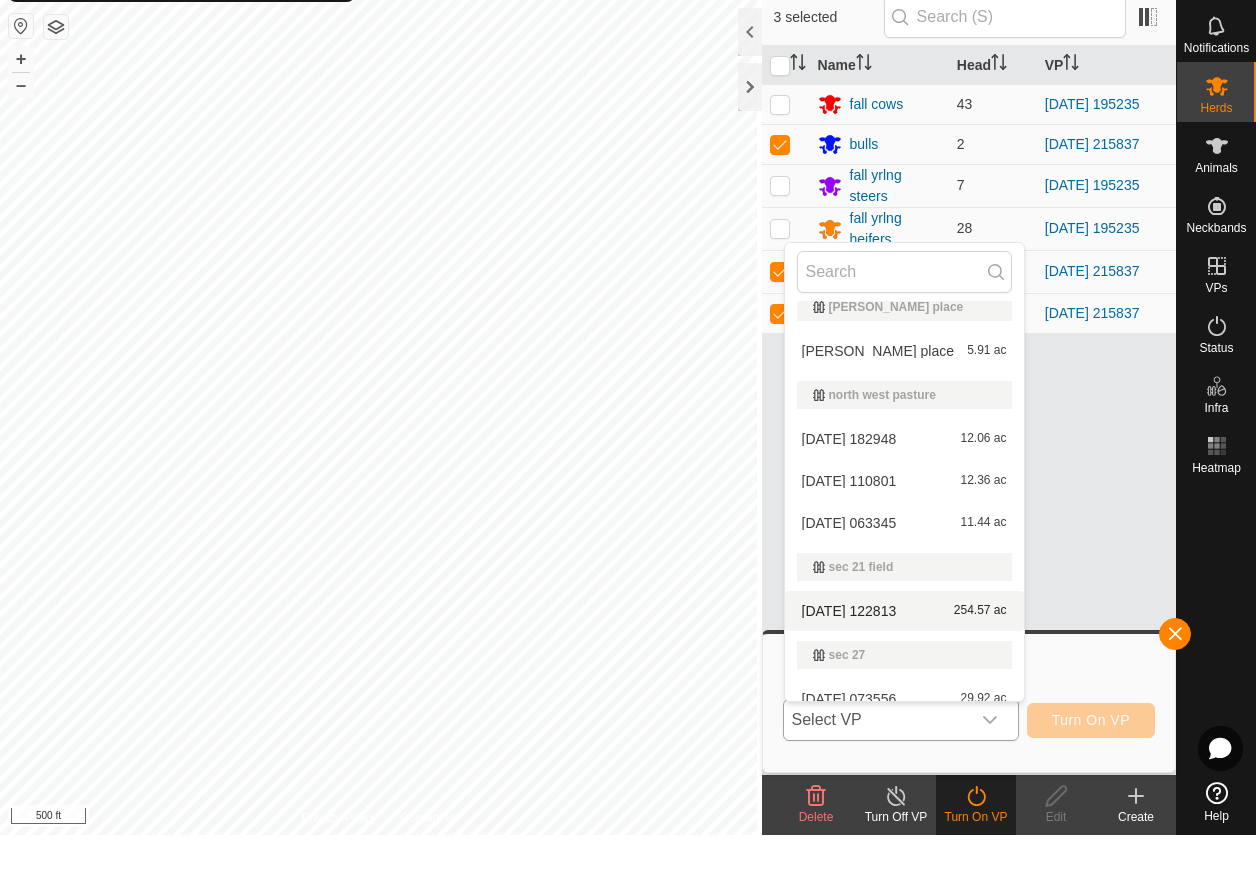 scroll, scrollTop: 802, scrollLeft: 0, axis: vertical 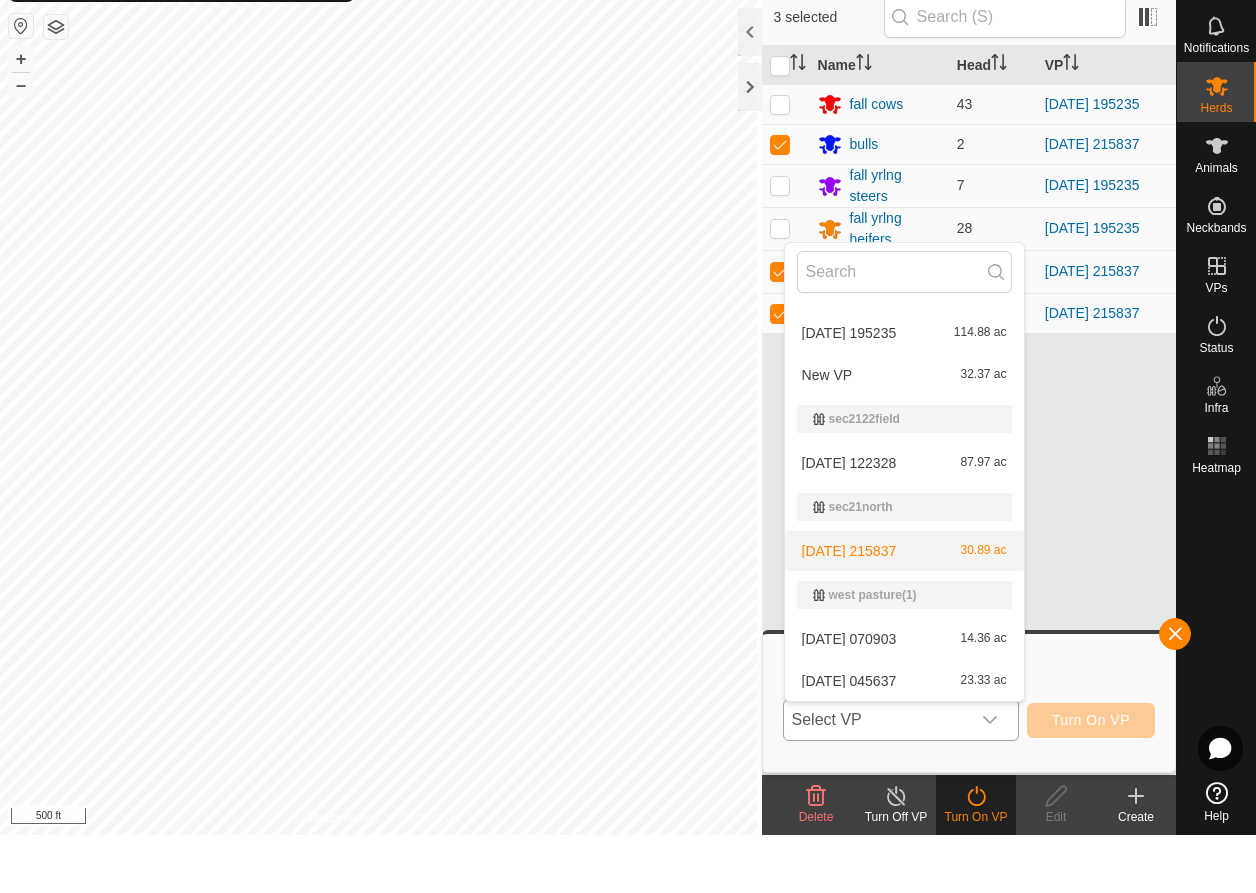 click on "2025-07-10 215837  30.89 ac" at bounding box center [904, 609] 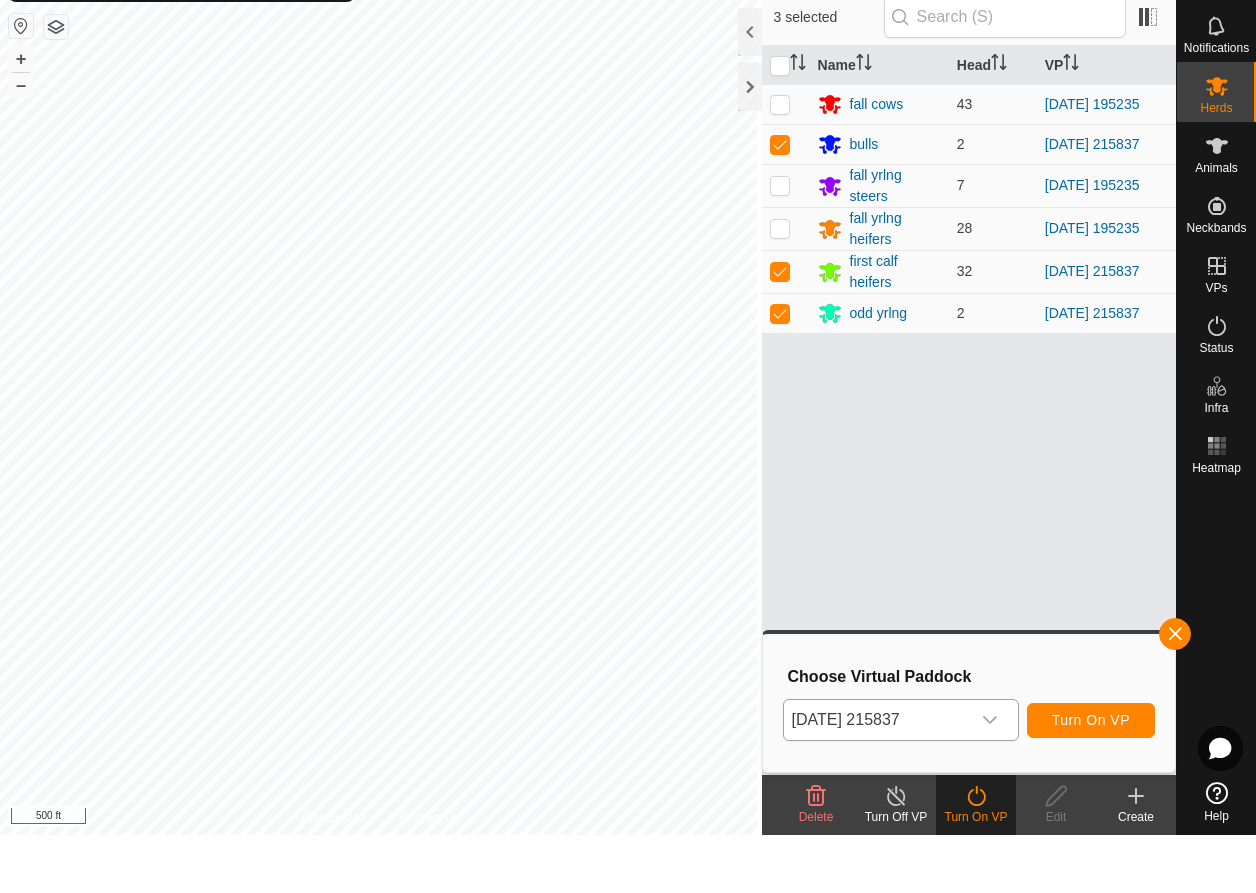 click on "Turn On VP" at bounding box center (1091, 778) 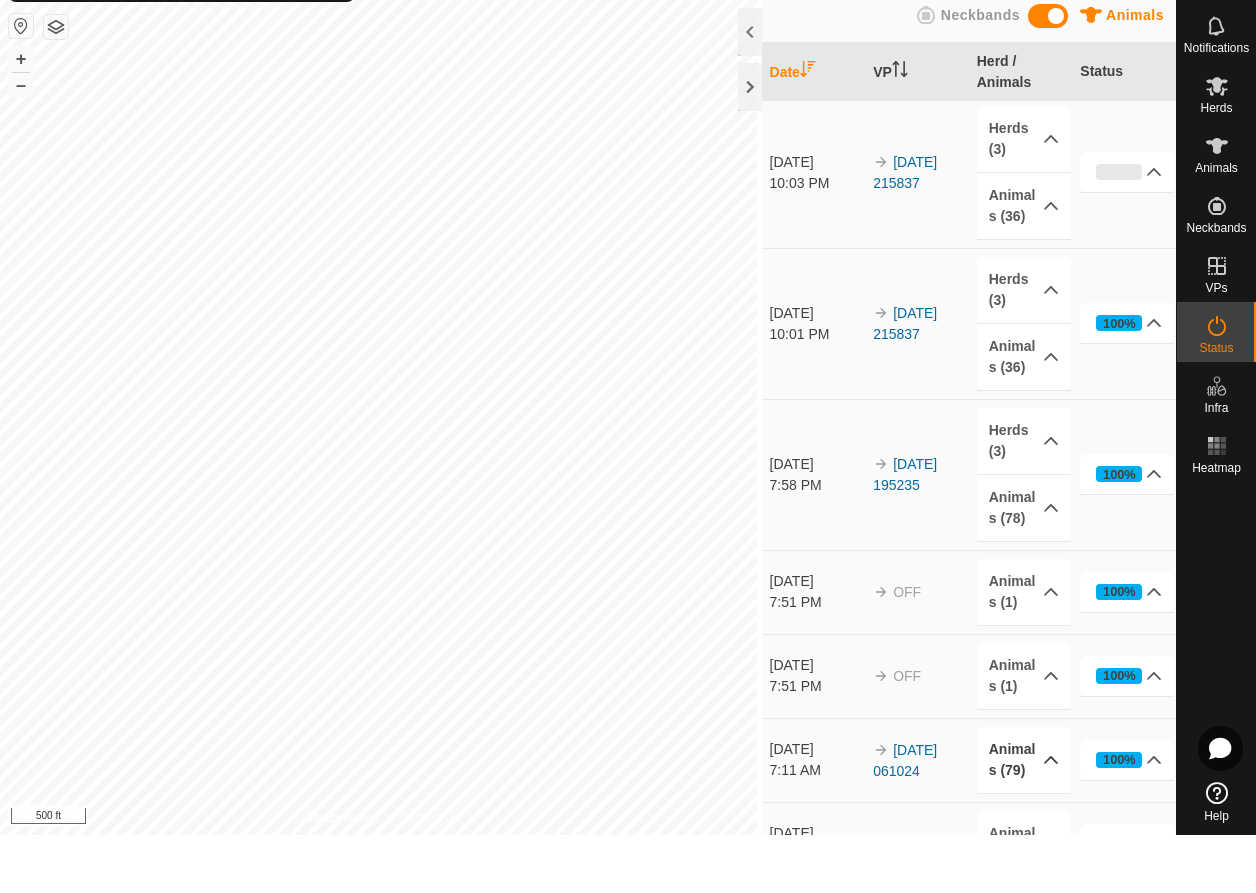 scroll, scrollTop: 34, scrollLeft: 0, axis: vertical 